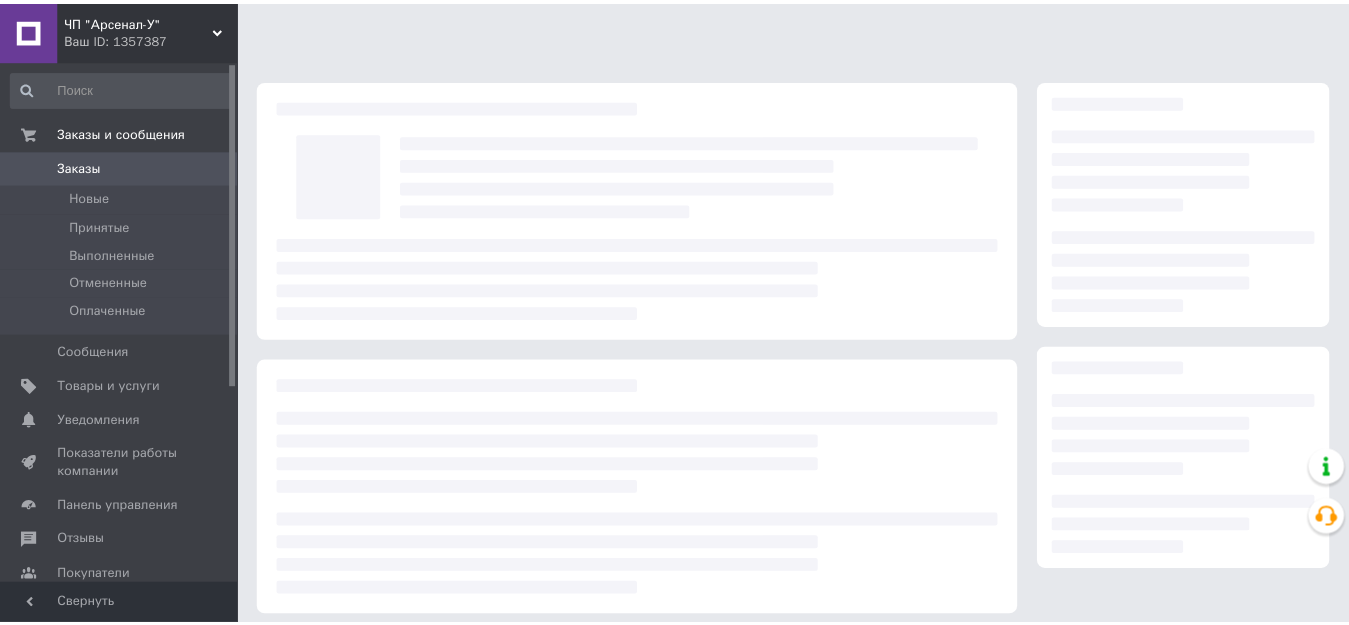 scroll, scrollTop: 0, scrollLeft: 0, axis: both 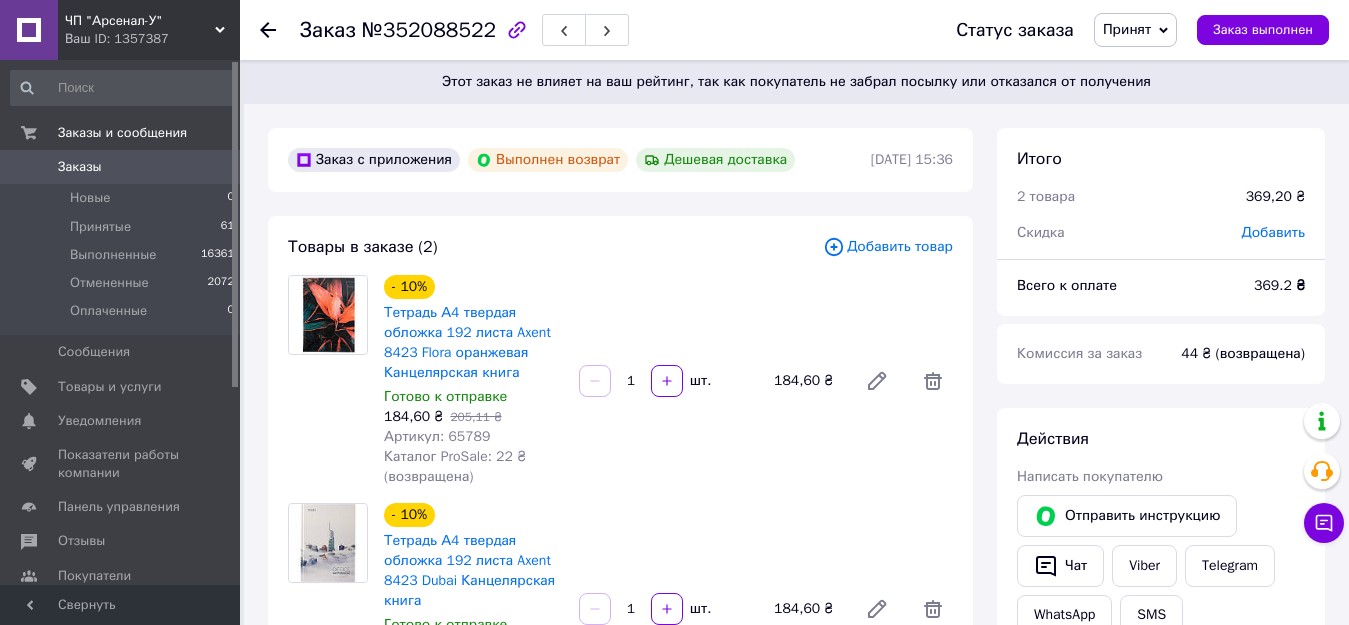 click on "Принят" at bounding box center (1127, 29) 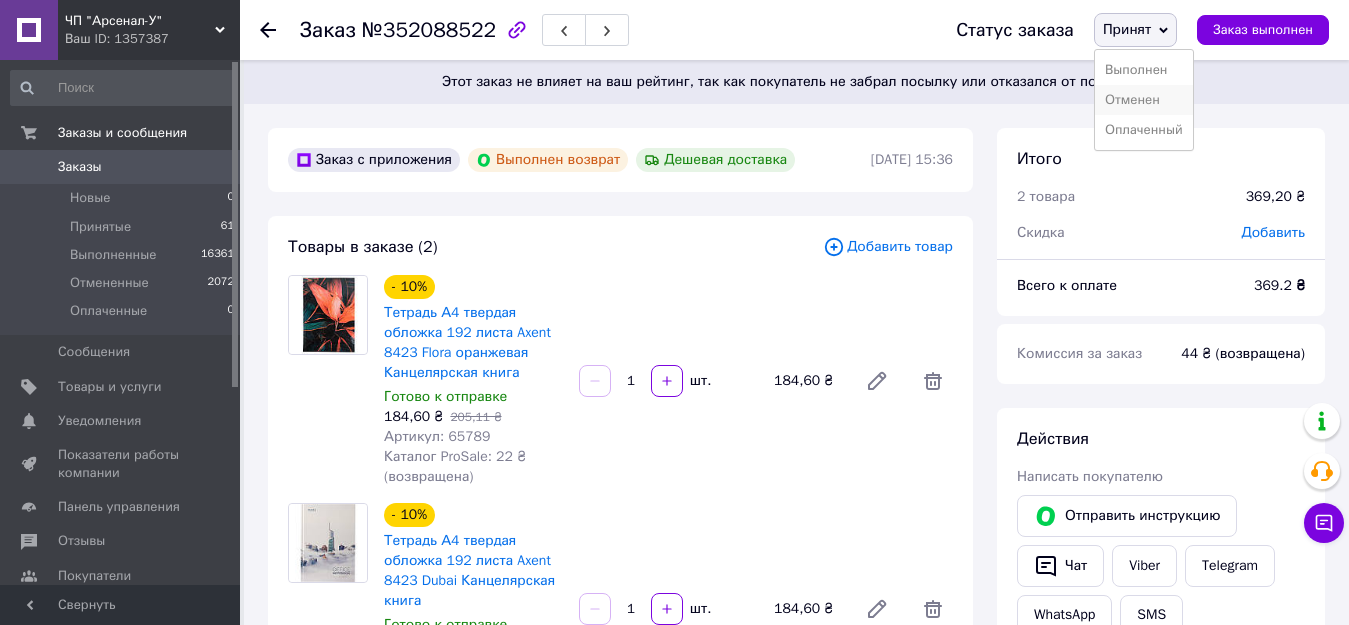 click on "Отменен" at bounding box center (1144, 100) 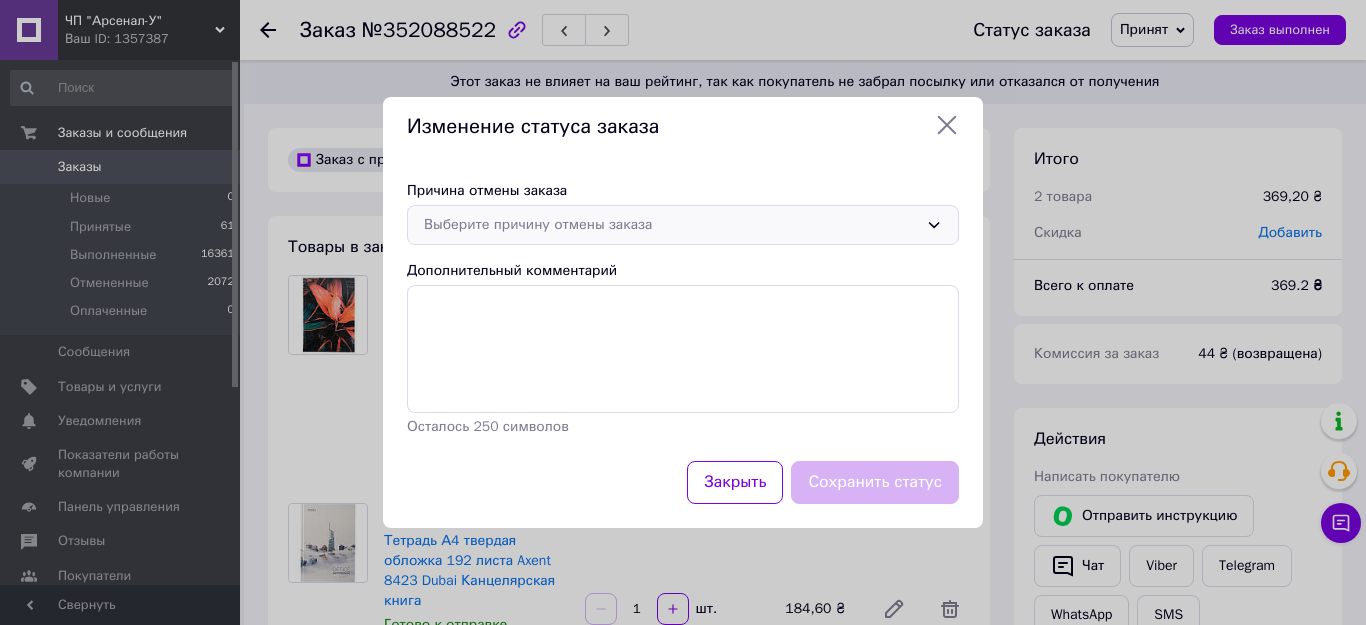 click 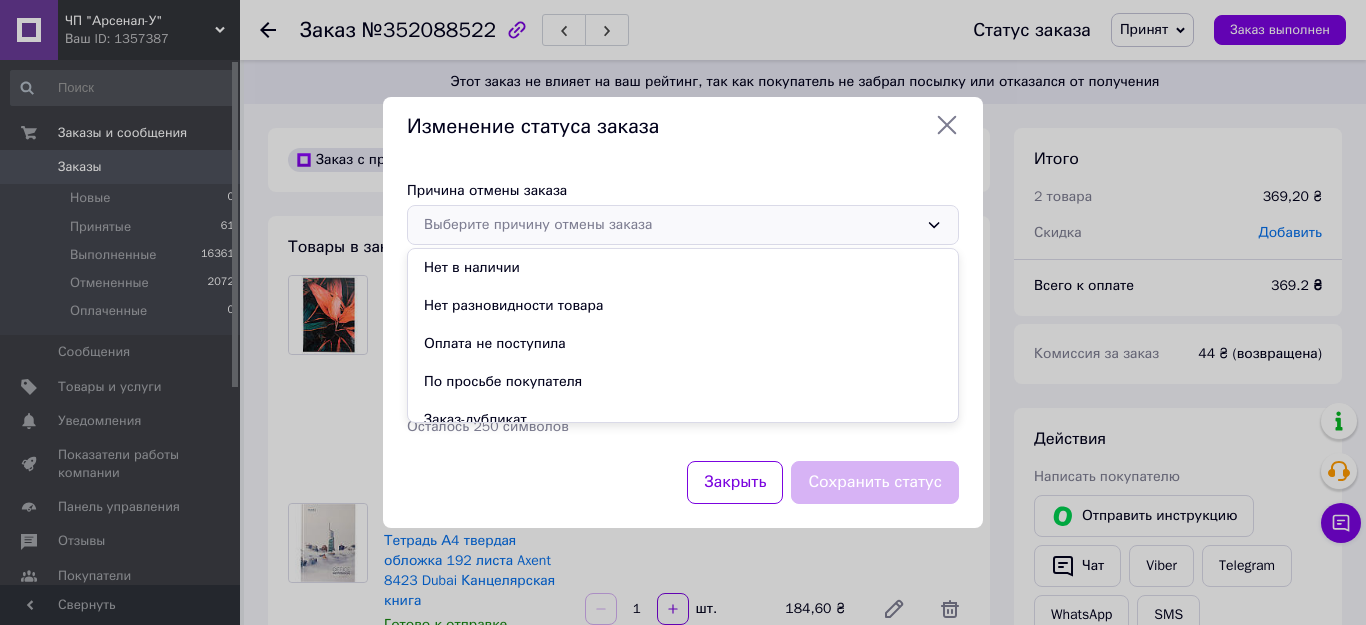 click 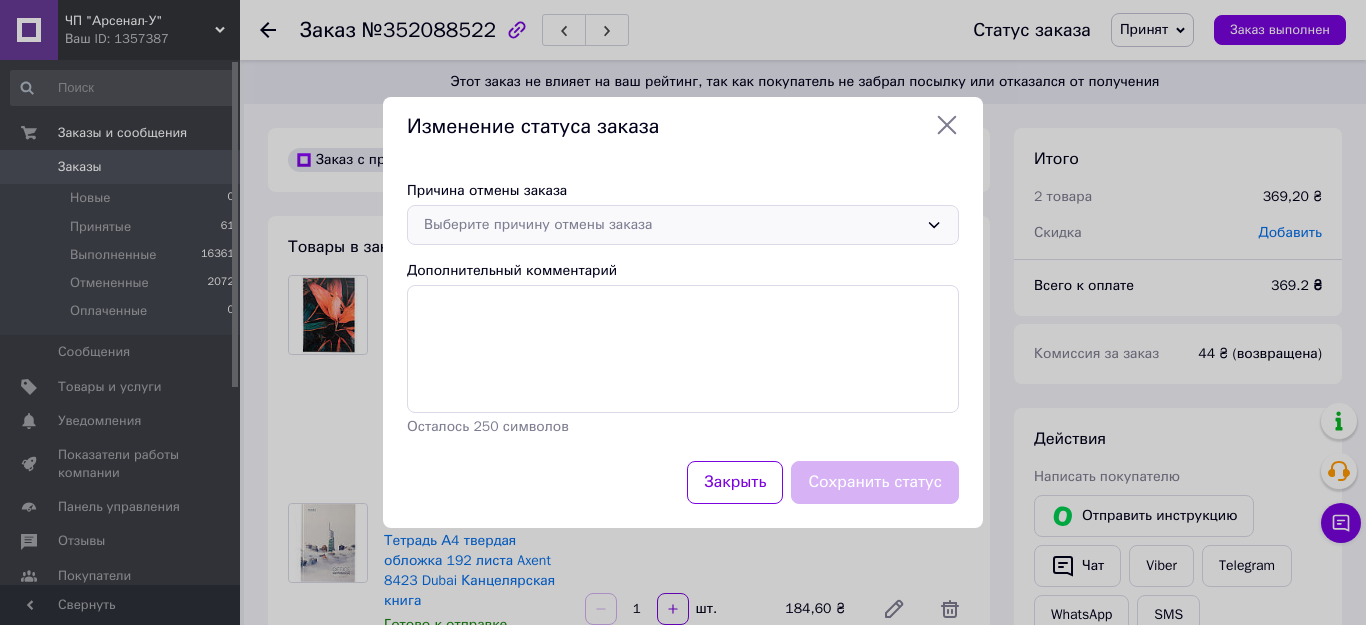 click 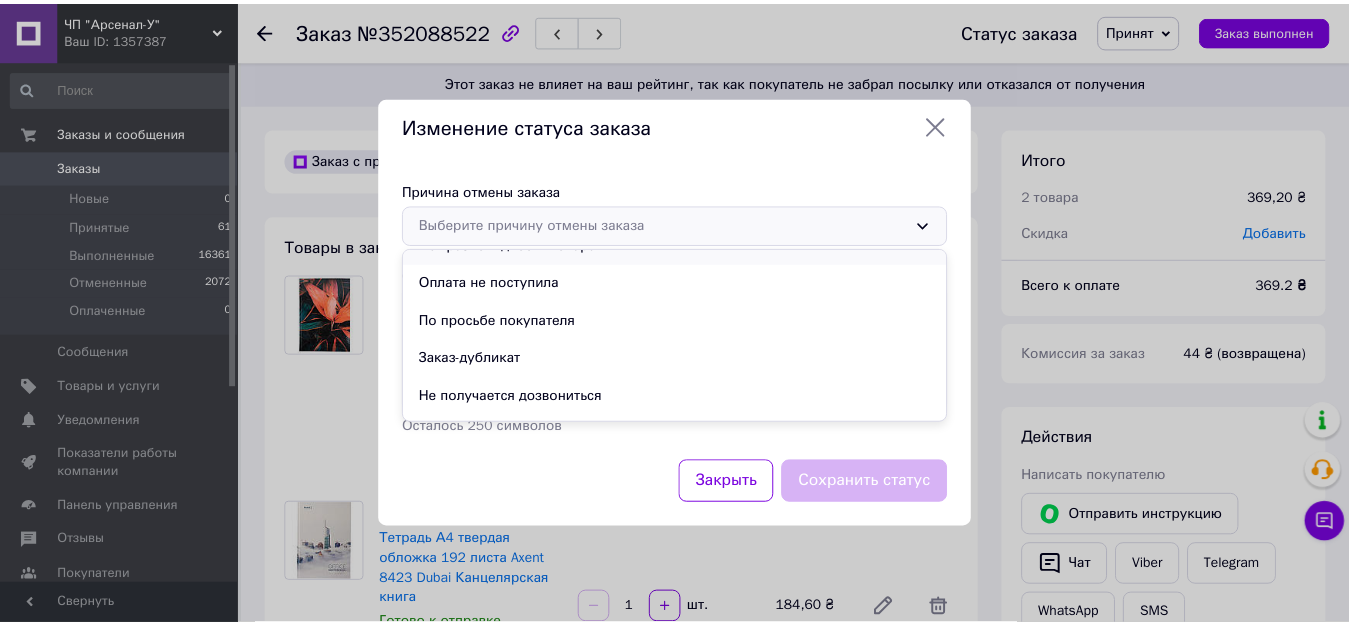 scroll, scrollTop: 93, scrollLeft: 0, axis: vertical 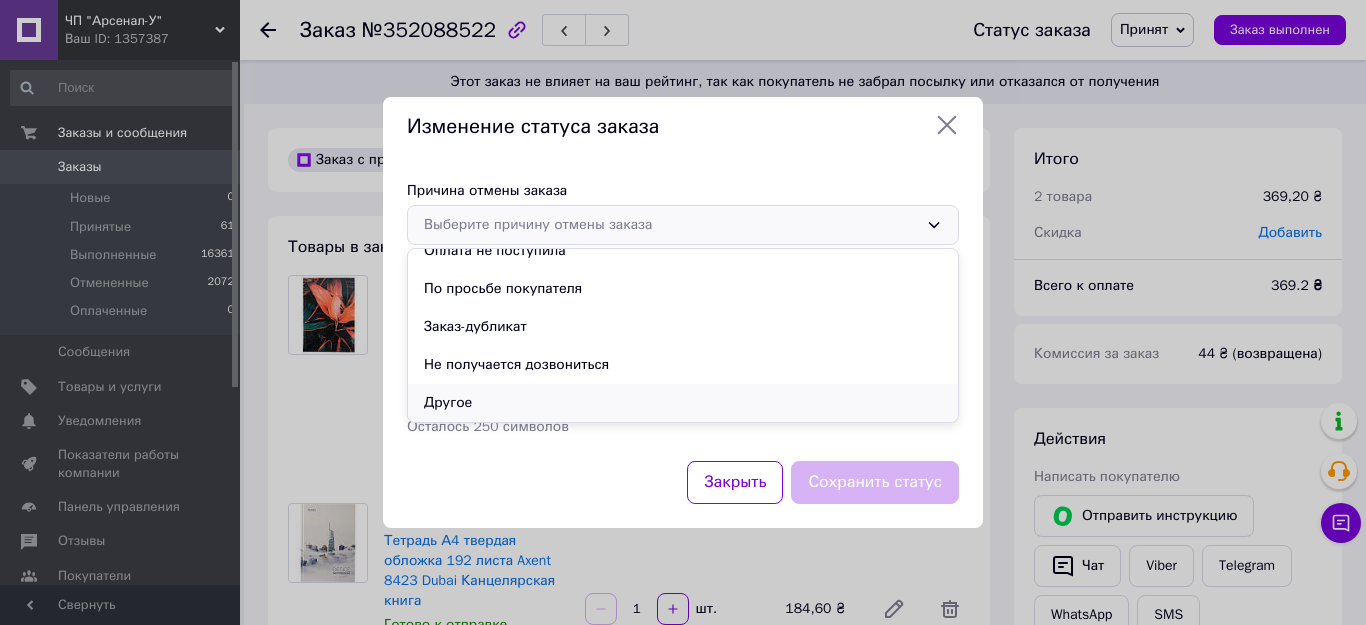 click on "Другое" at bounding box center (683, 403) 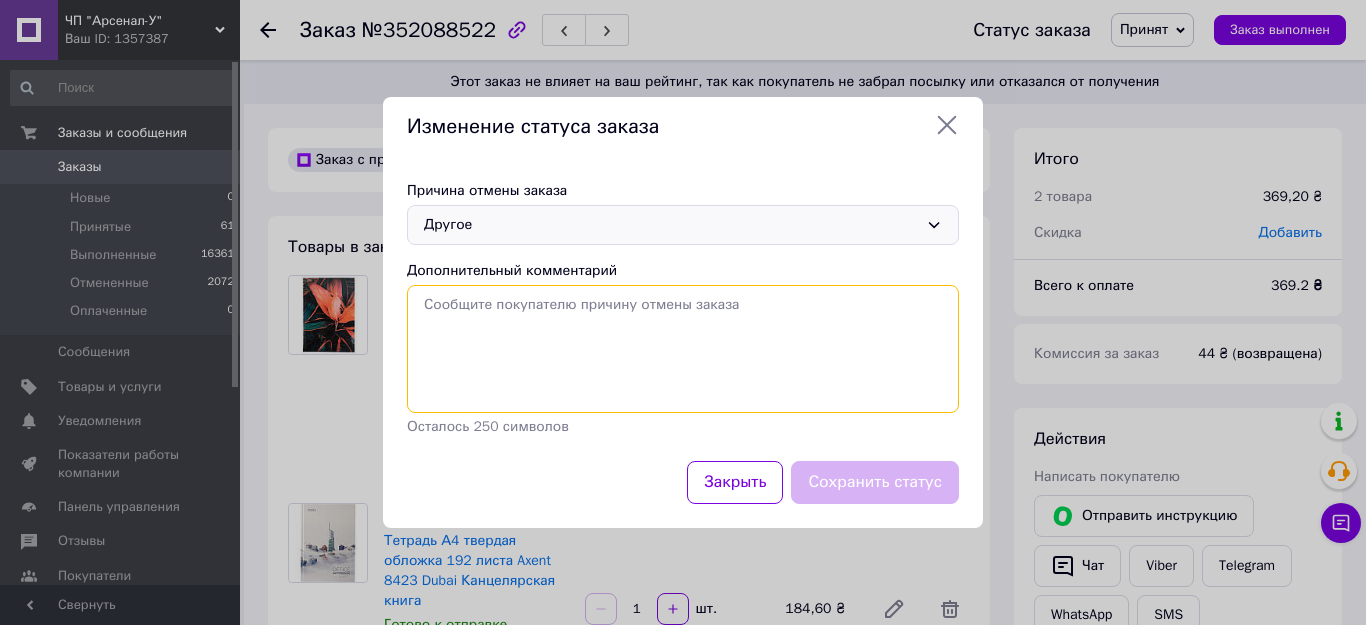 click on "Дополнительный комментарий" at bounding box center (683, 349) 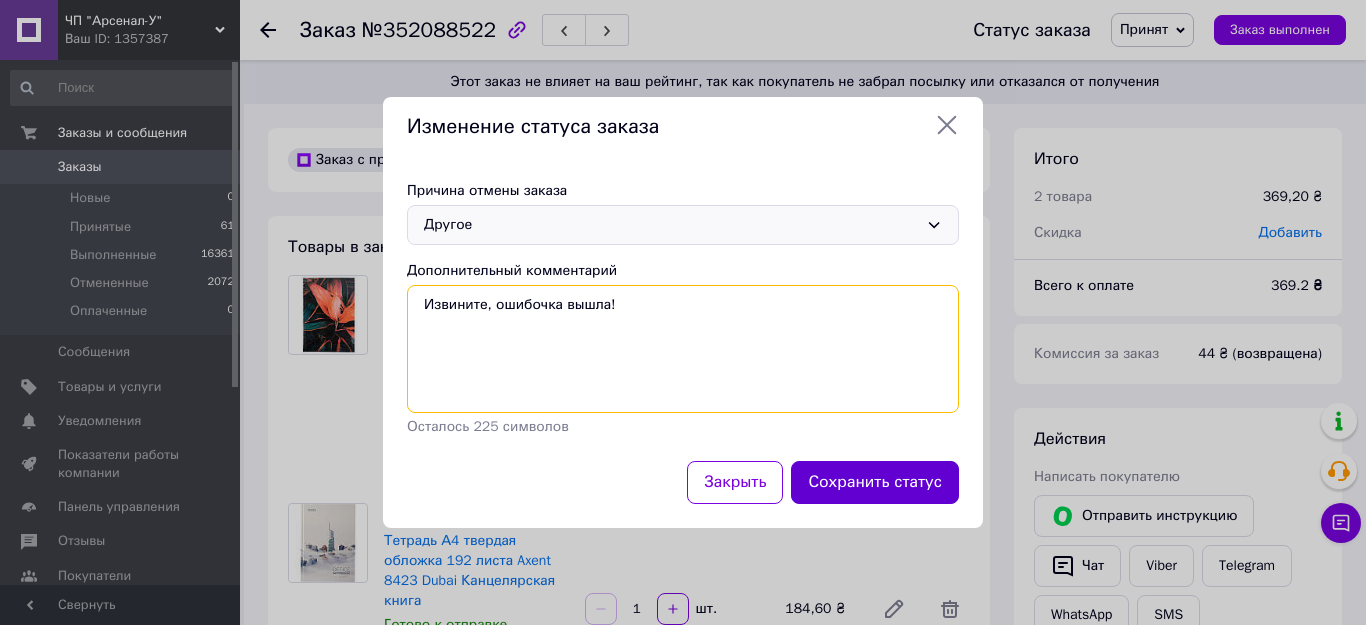 type on "Извините, ошибочка вышла!" 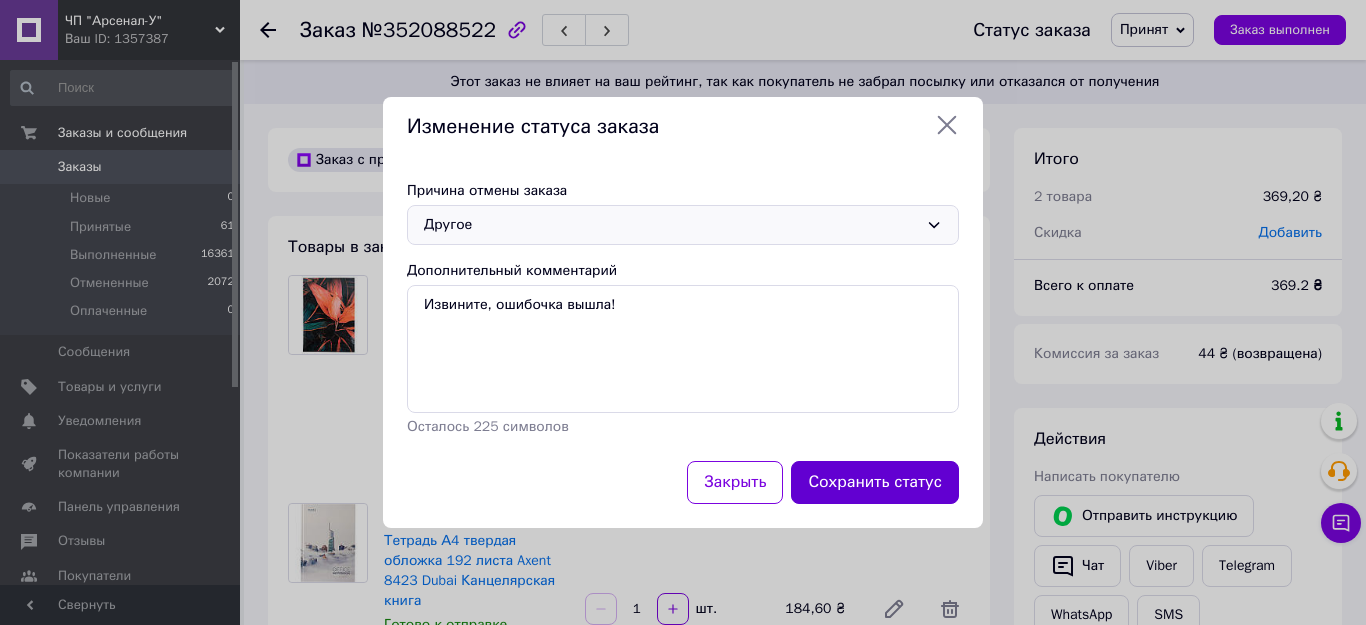 click on "Сохранить статус" at bounding box center (875, 482) 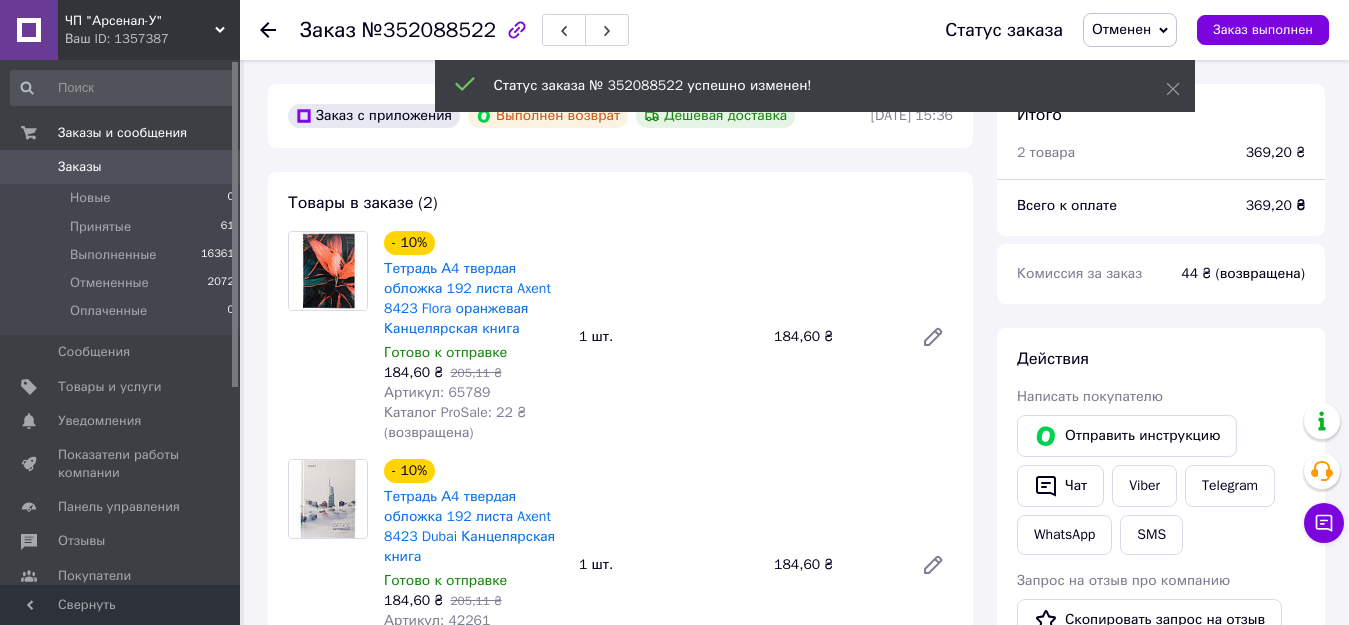 scroll, scrollTop: 216, scrollLeft: 0, axis: vertical 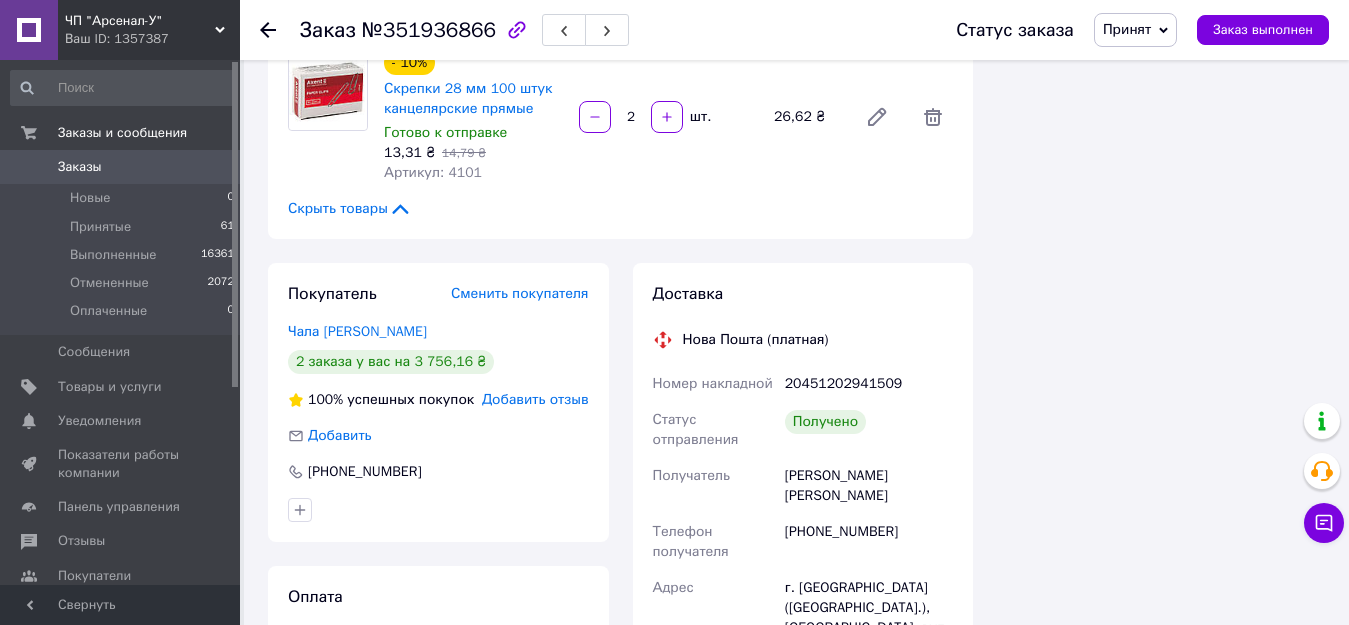 click on "Добавить отзыв" at bounding box center [535, 399] 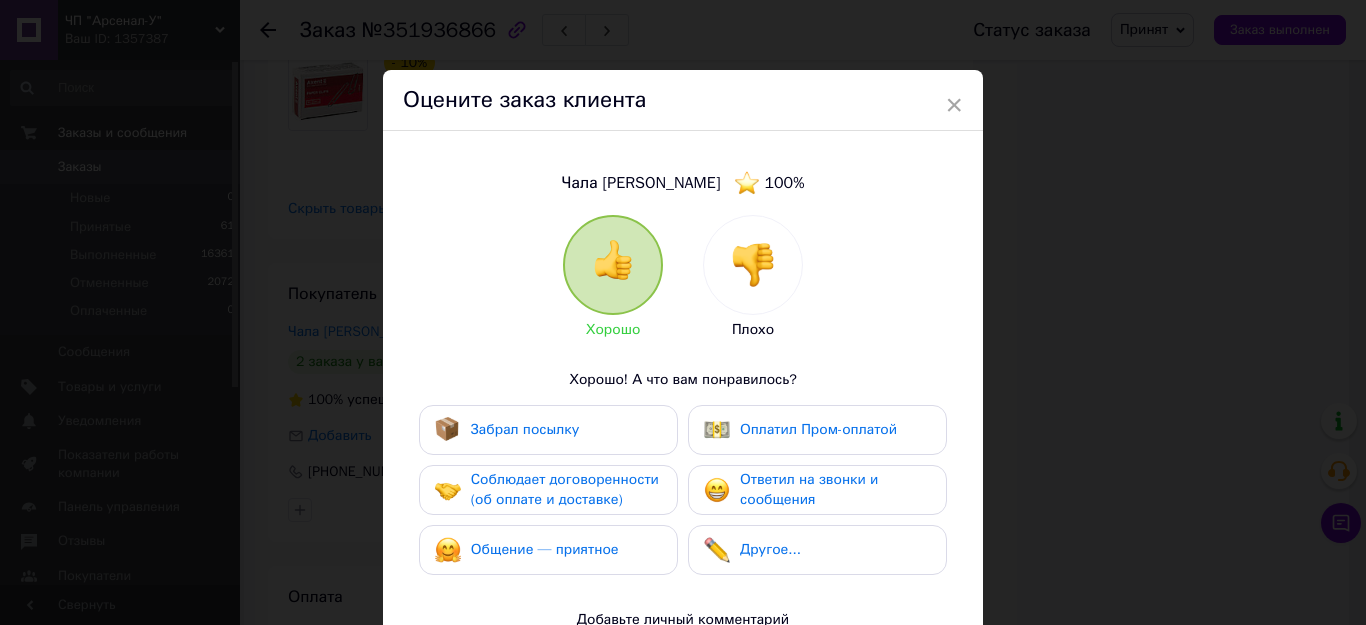 click on "Забрал посылку" at bounding box center (525, 429) 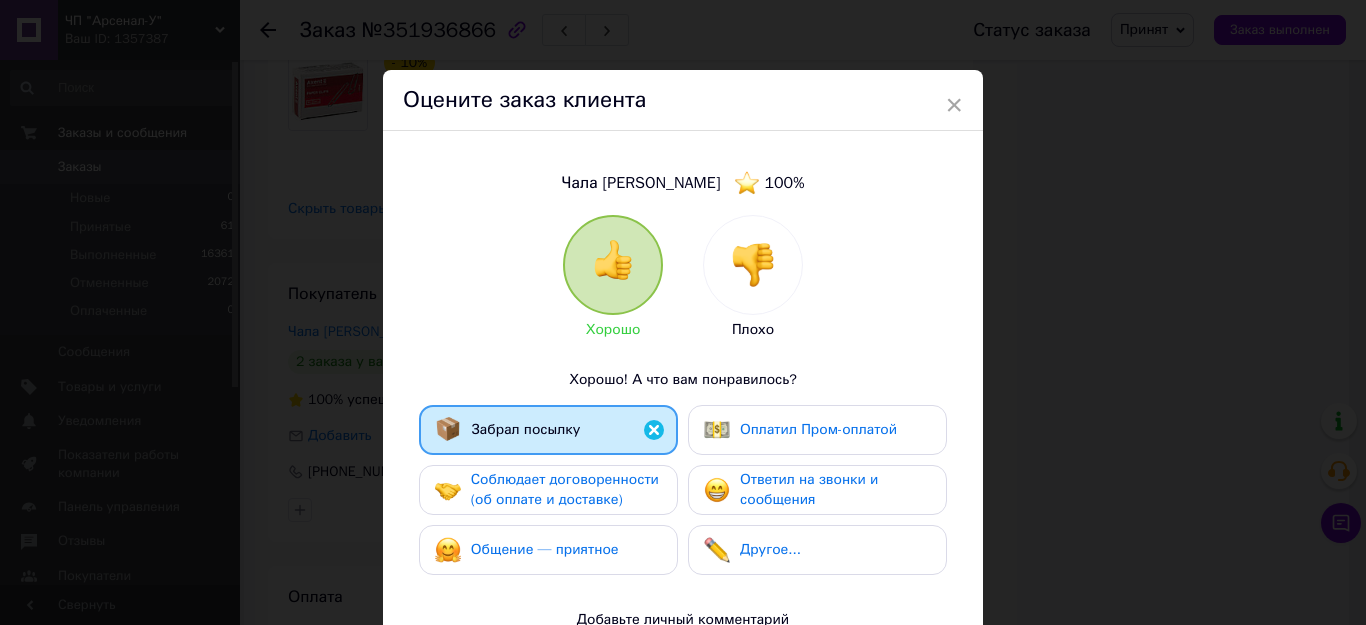 click on "Соблюдает договоренности (об оплате и доставке)" at bounding box center [565, 489] 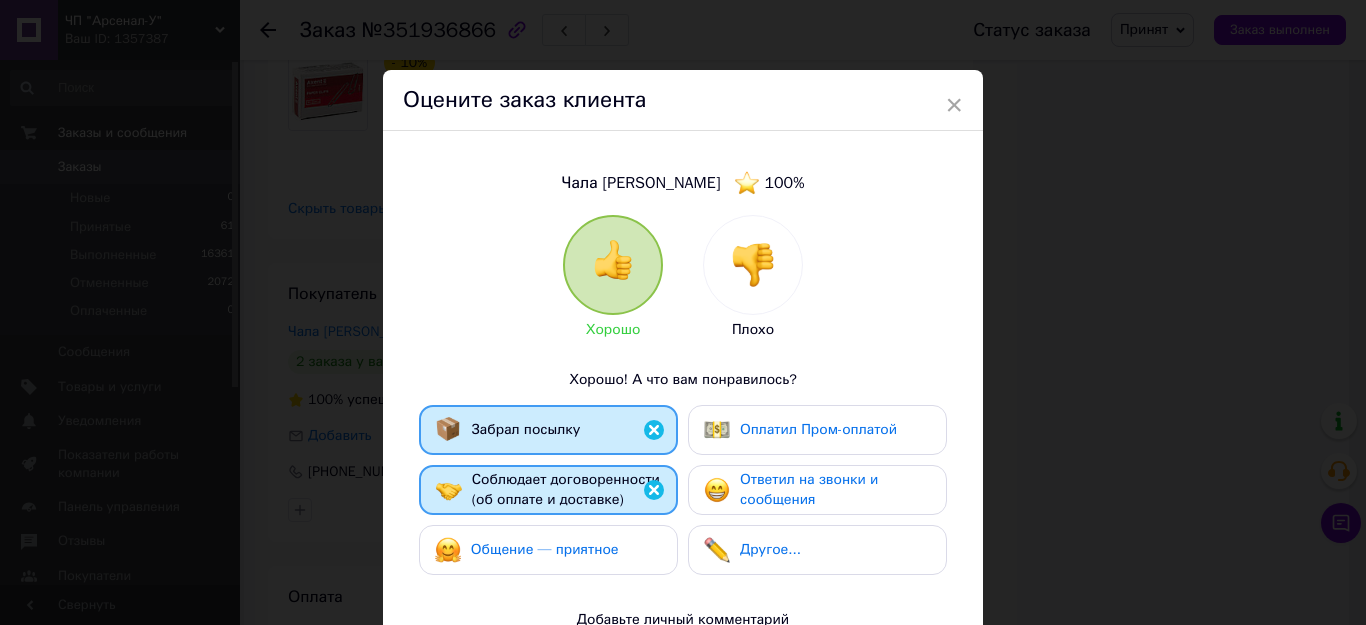 click on "Общение — приятное" at bounding box center [545, 549] 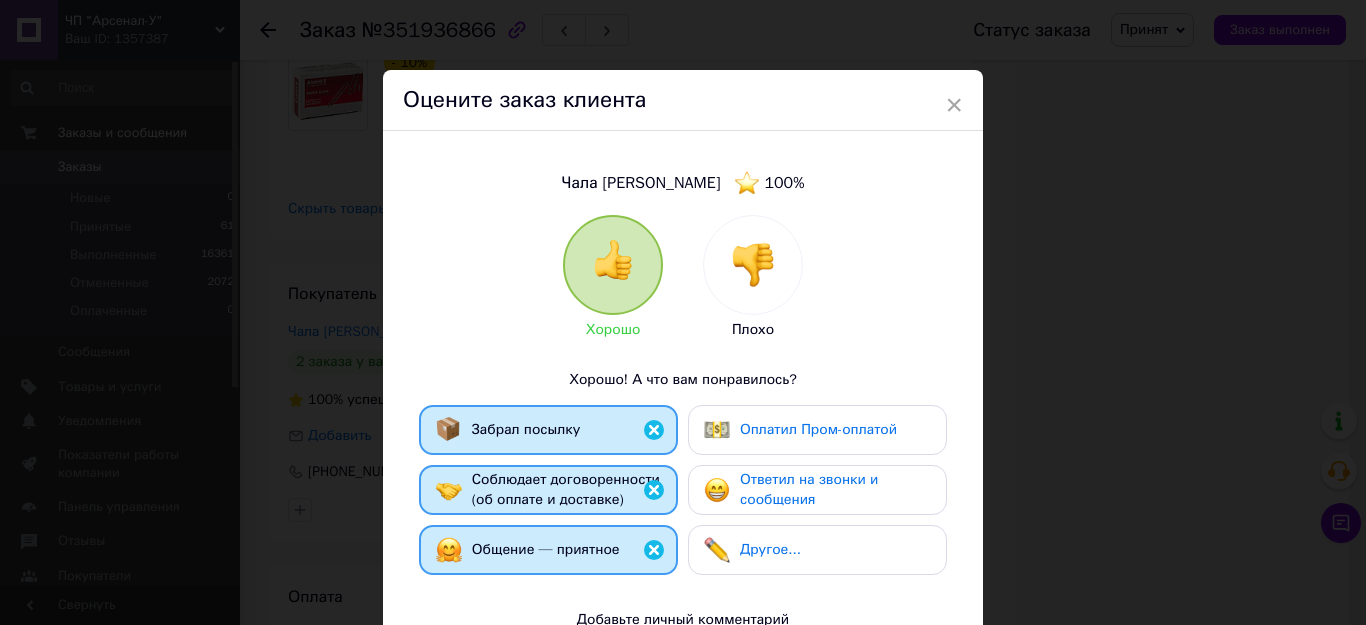 click on "Ответил на звонки и сообщения" at bounding box center [809, 489] 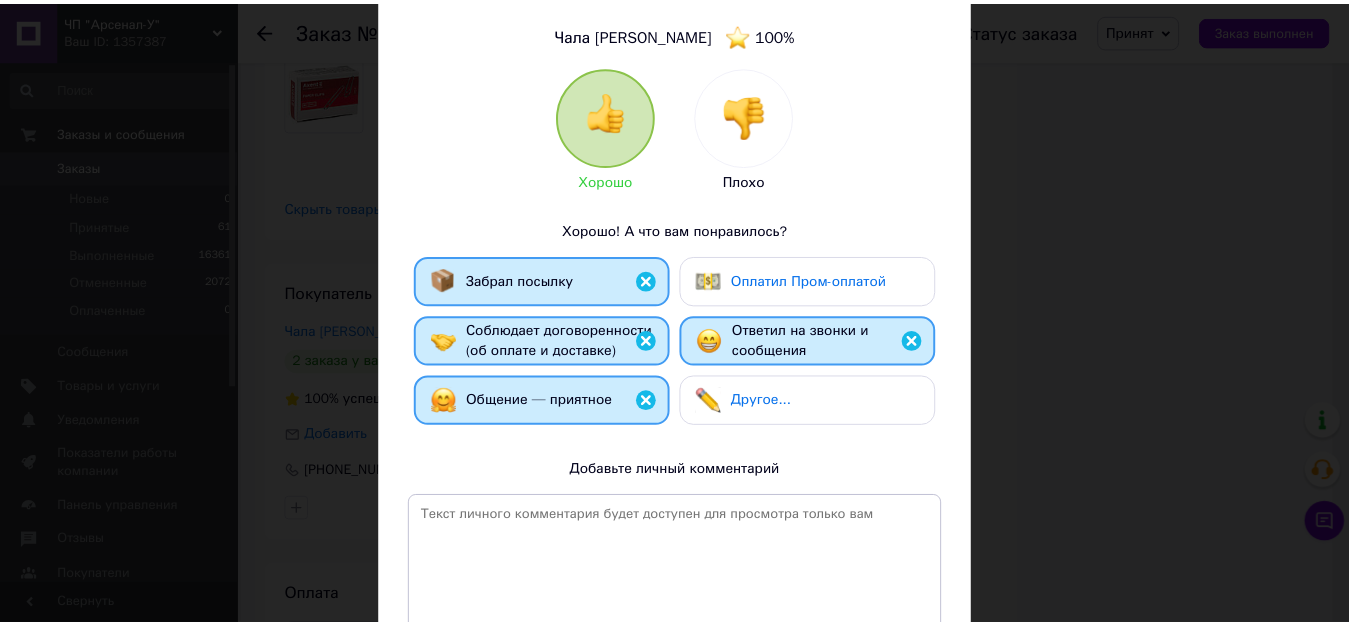 scroll, scrollTop: 300, scrollLeft: 0, axis: vertical 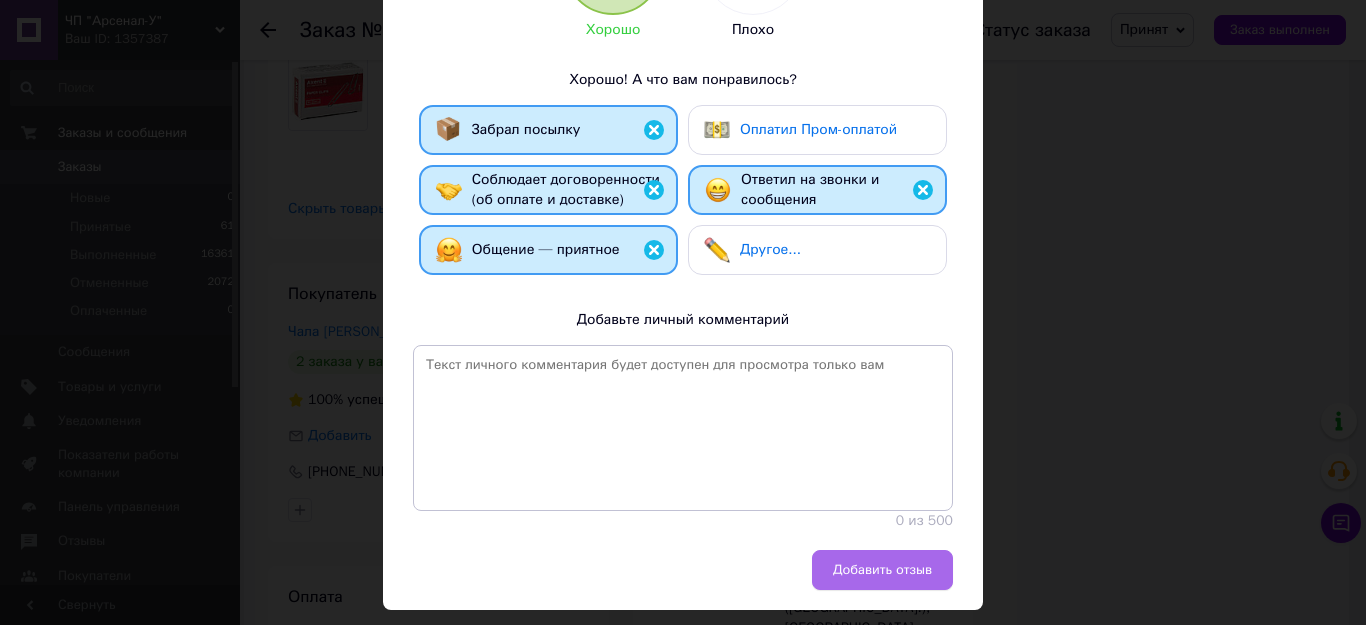 click on "Добавить отзыв" at bounding box center (882, 570) 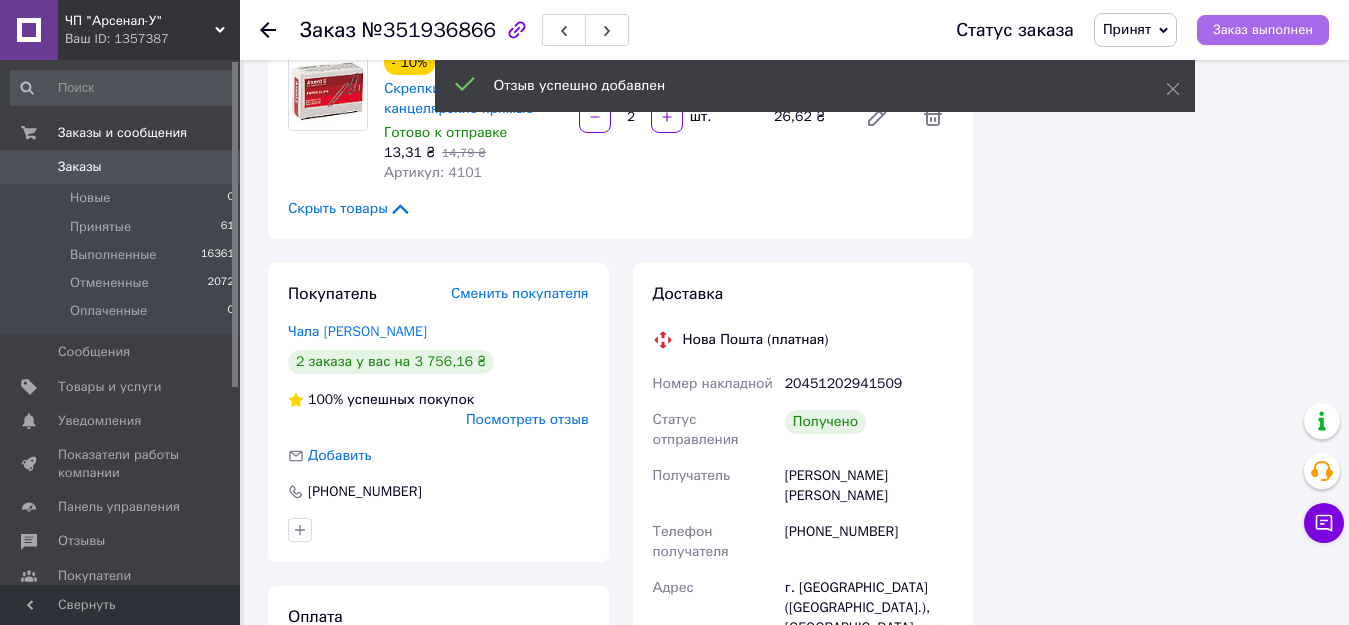 click on "Заказ выполнен" at bounding box center (1263, 30) 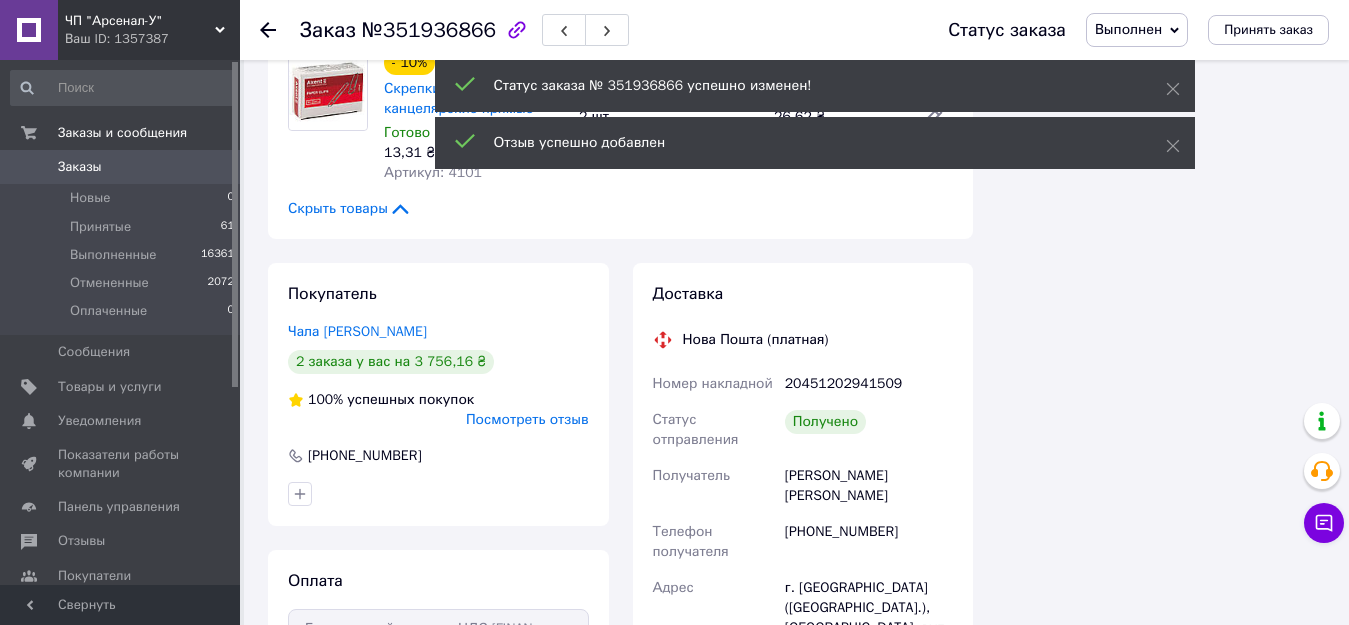 scroll, scrollTop: 92, scrollLeft: 0, axis: vertical 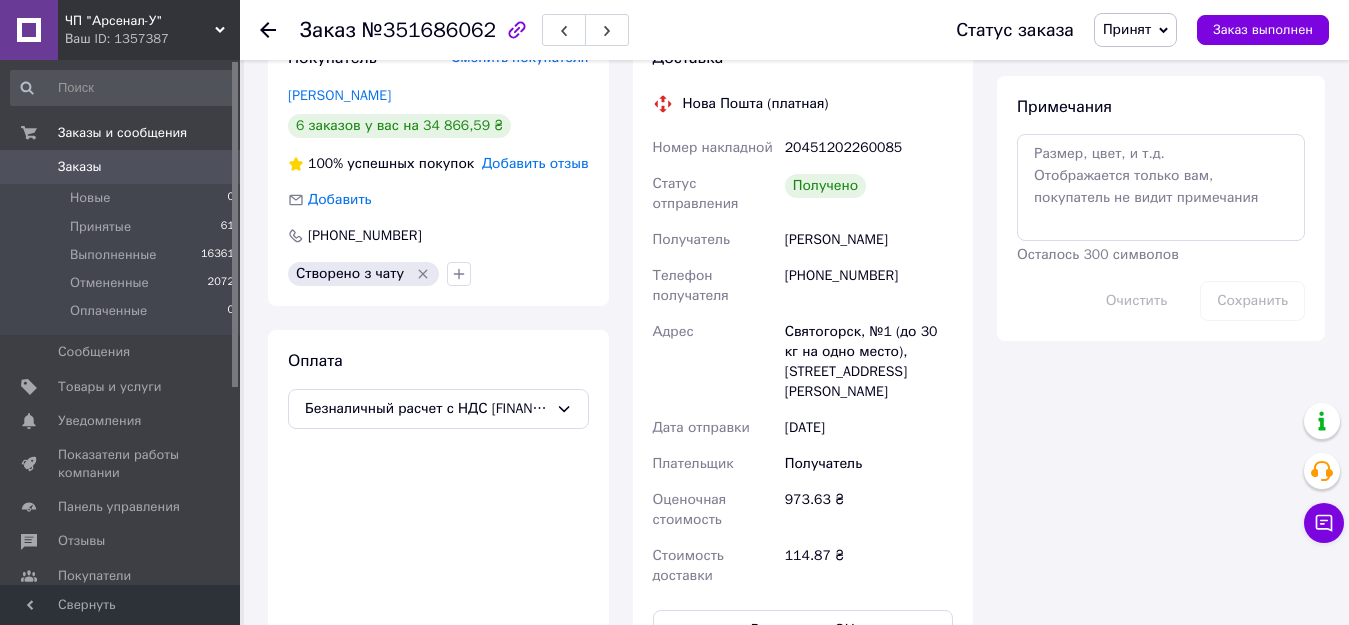 click on "Добавить отзыв" at bounding box center [535, 163] 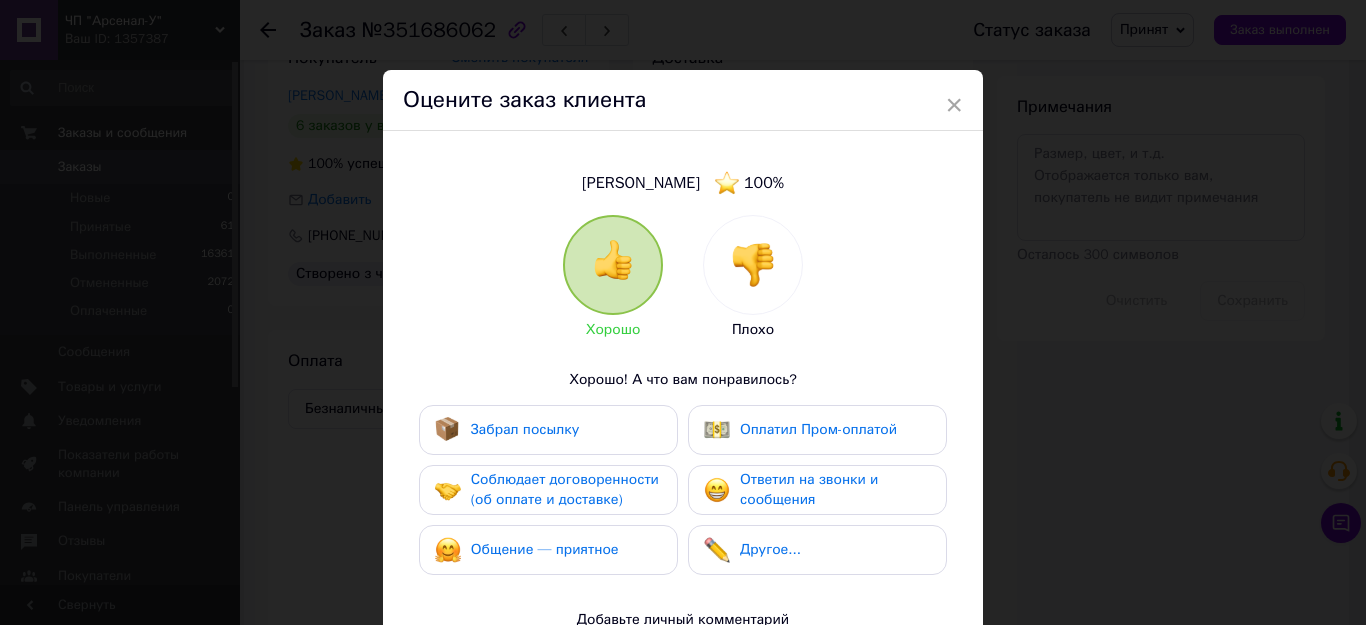 click on "Забрал посылку" at bounding box center [525, 429] 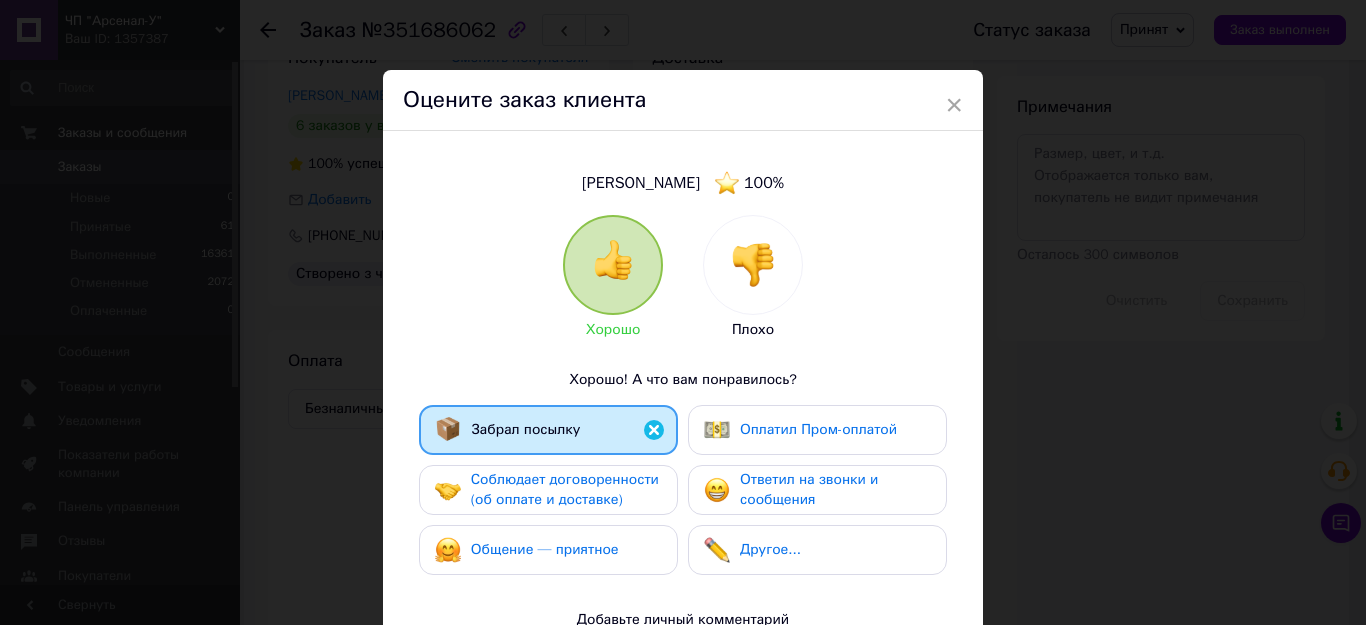 click on "Соблюдает договоренности (об оплате и доставке)" at bounding box center (565, 489) 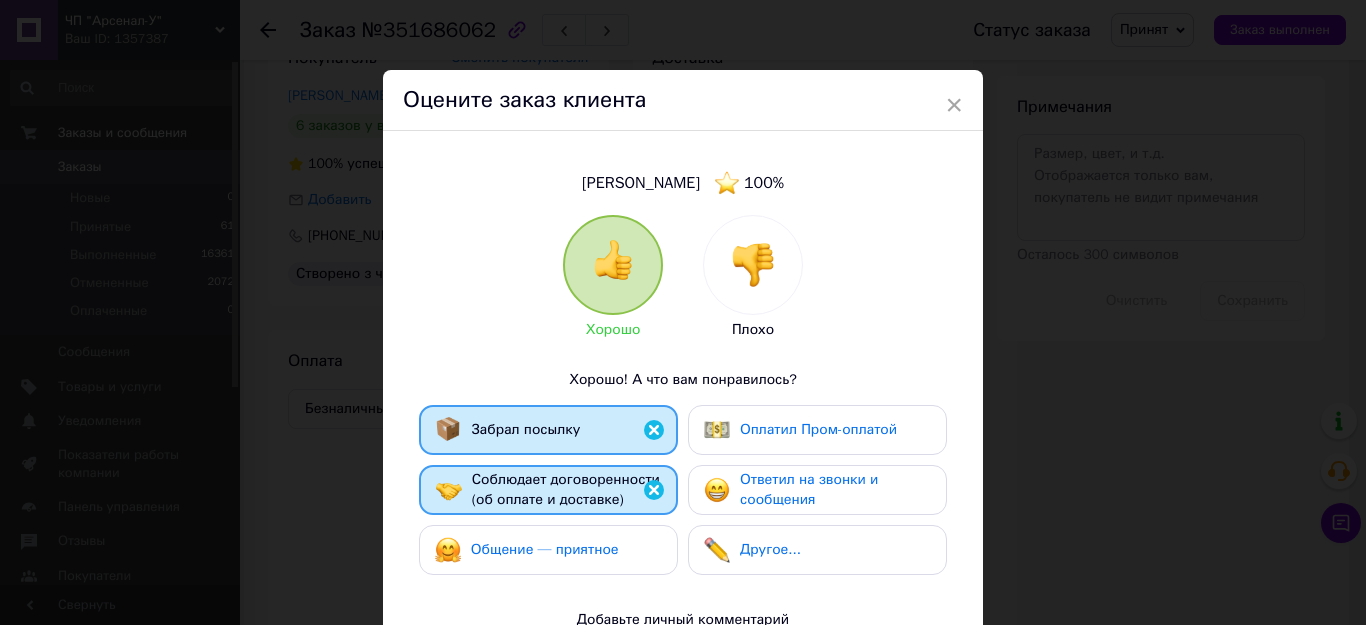 drag, startPoint x: 531, startPoint y: 542, endPoint x: 705, endPoint y: 535, distance: 174.14075 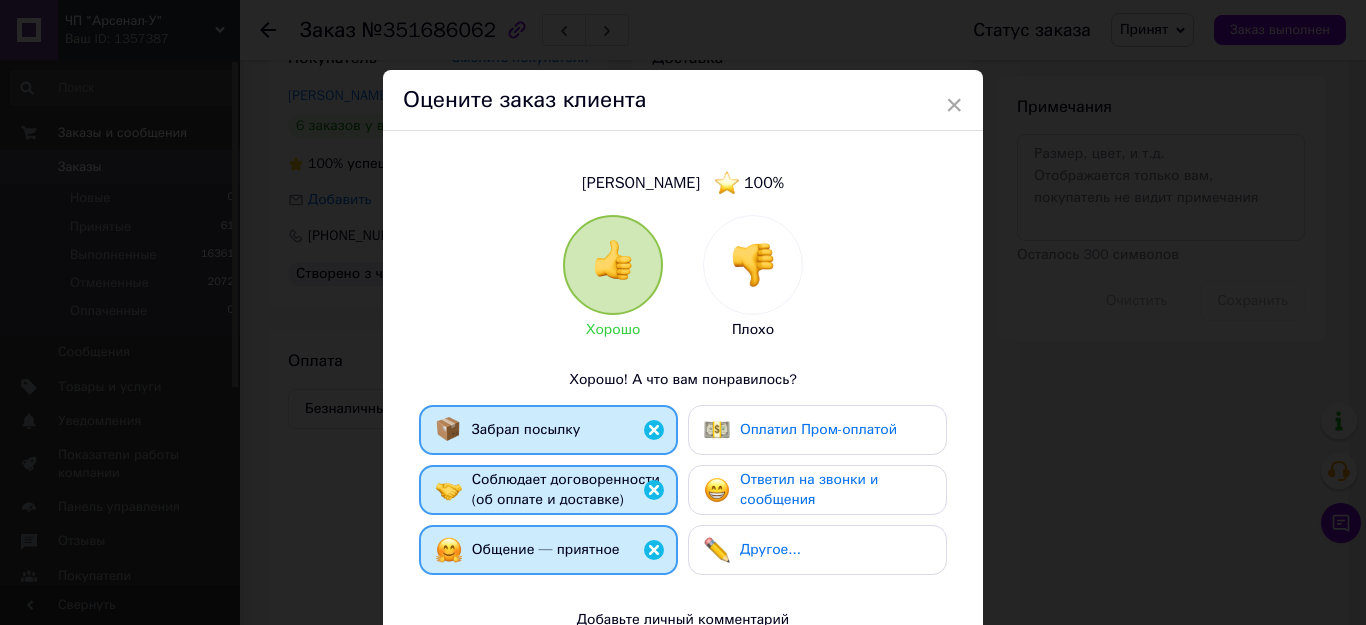 click on "Ответил на звонки и сообщения" at bounding box center (809, 489) 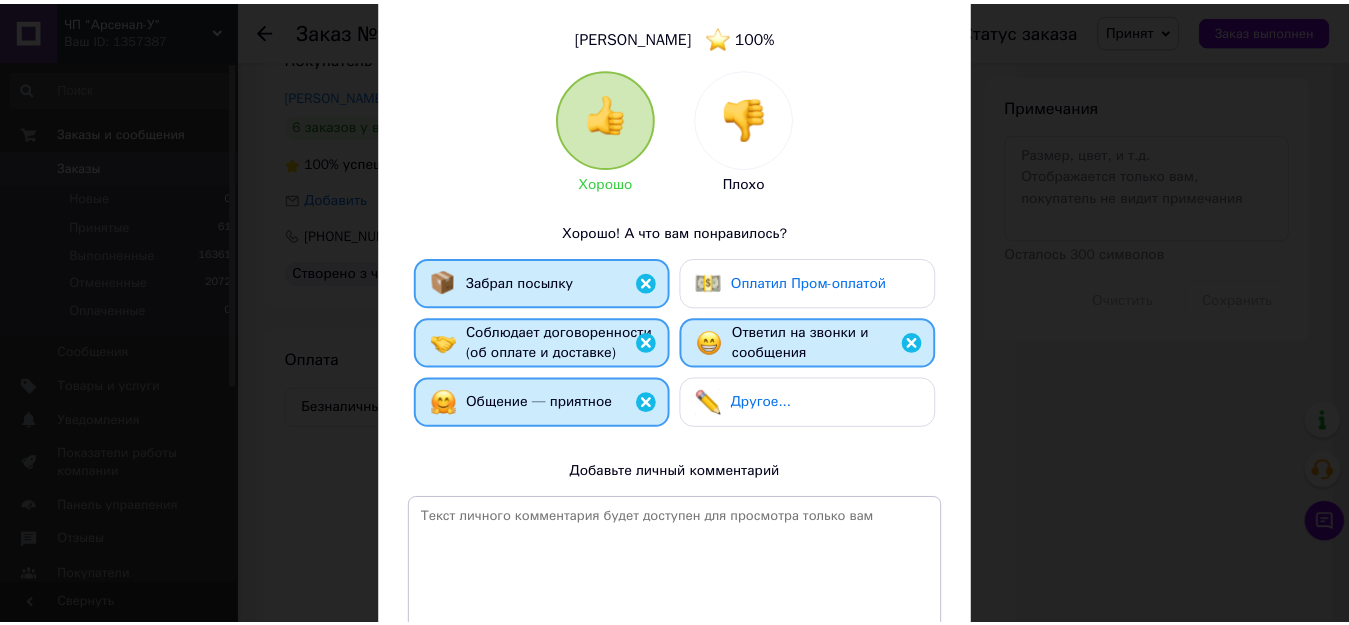 scroll, scrollTop: 347, scrollLeft: 0, axis: vertical 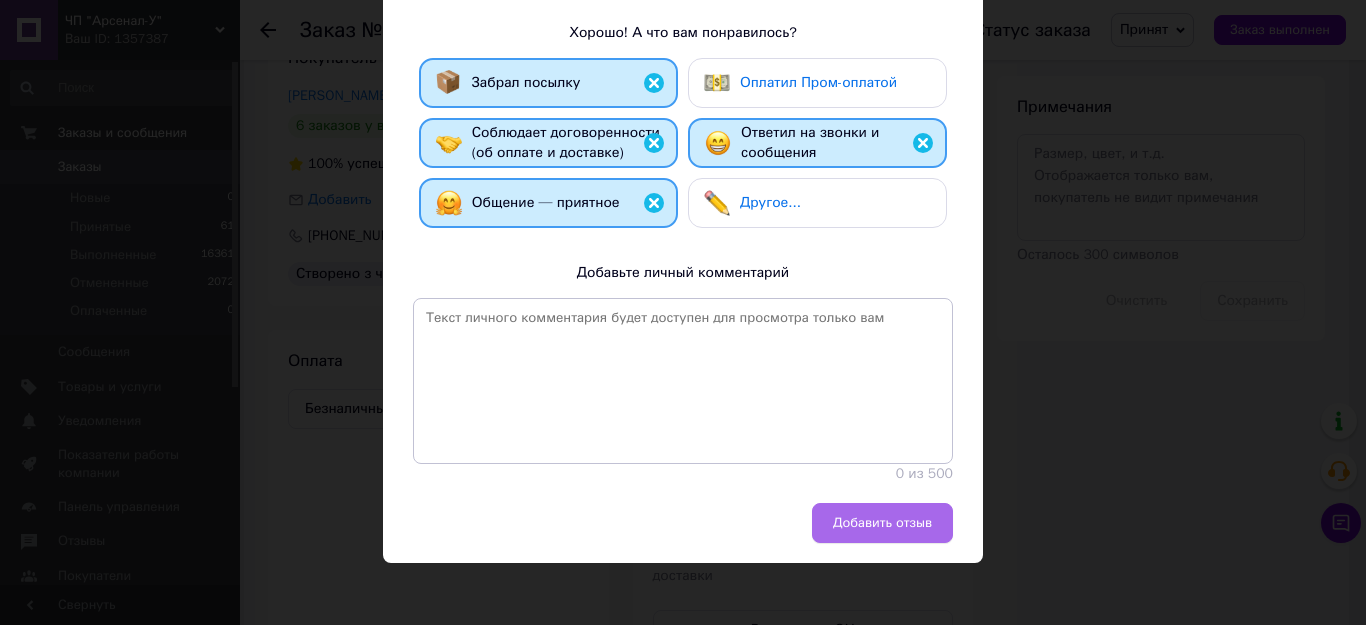 click on "Добавить отзыв" at bounding box center (882, 523) 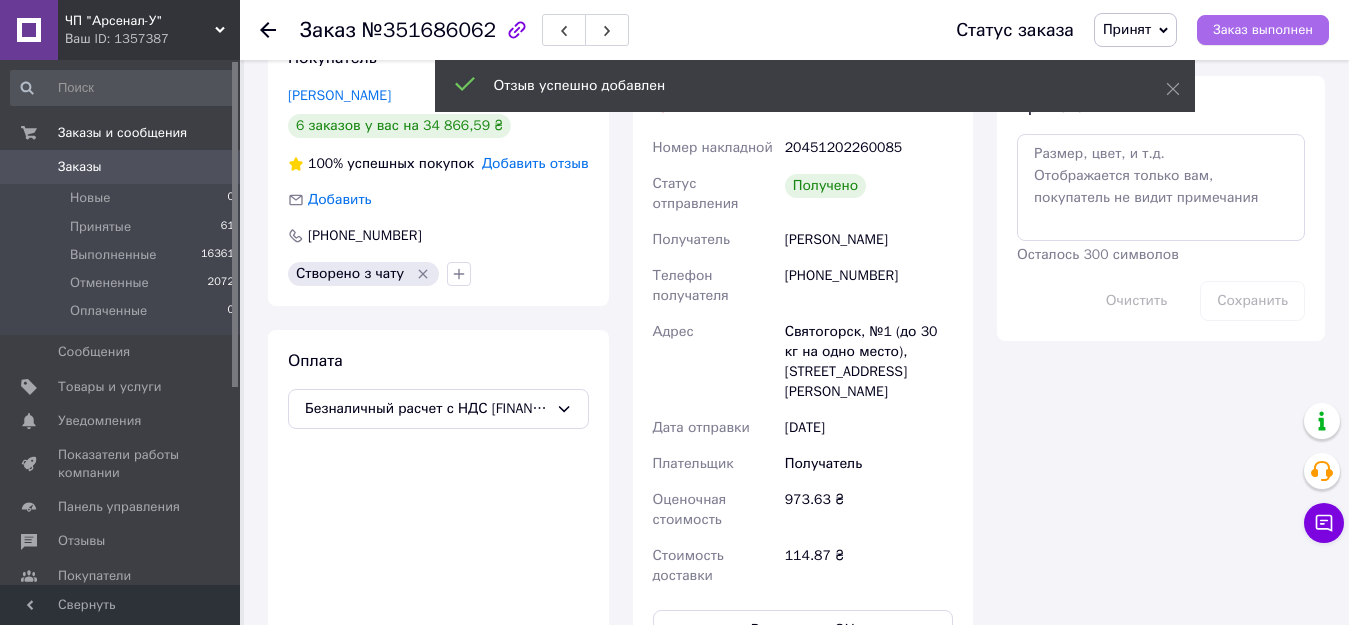 click on "Заказ выполнен" at bounding box center [1263, 30] 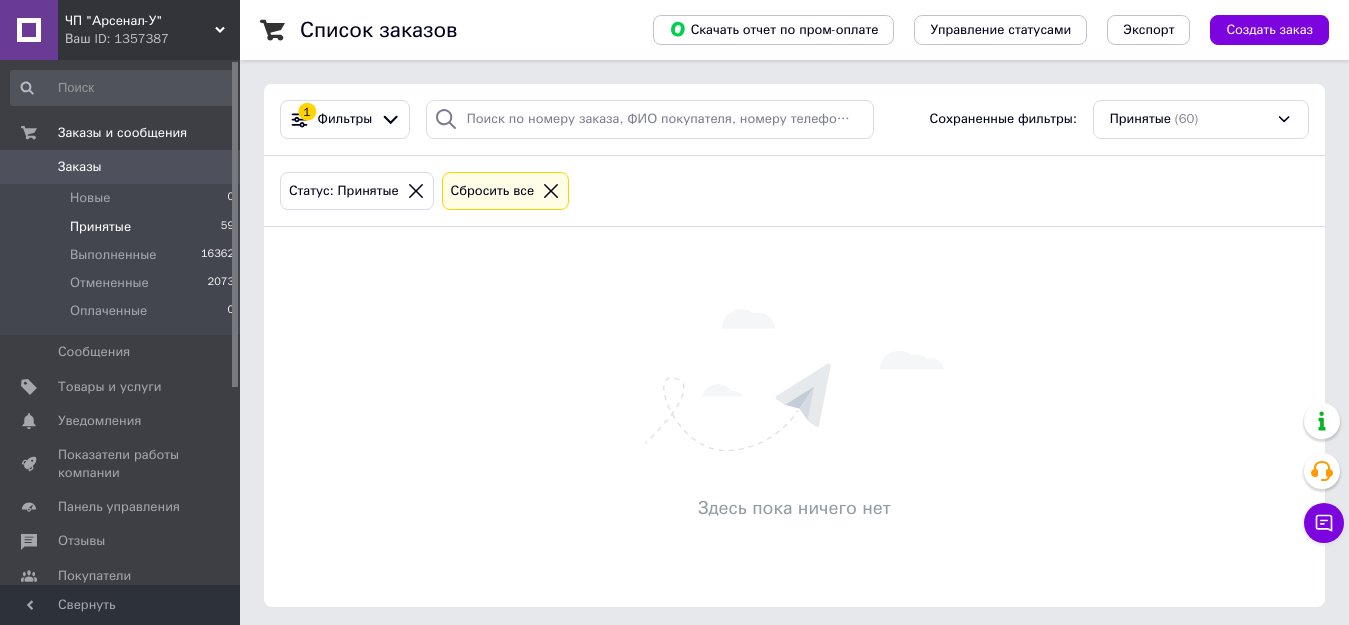 scroll, scrollTop: 229, scrollLeft: 0, axis: vertical 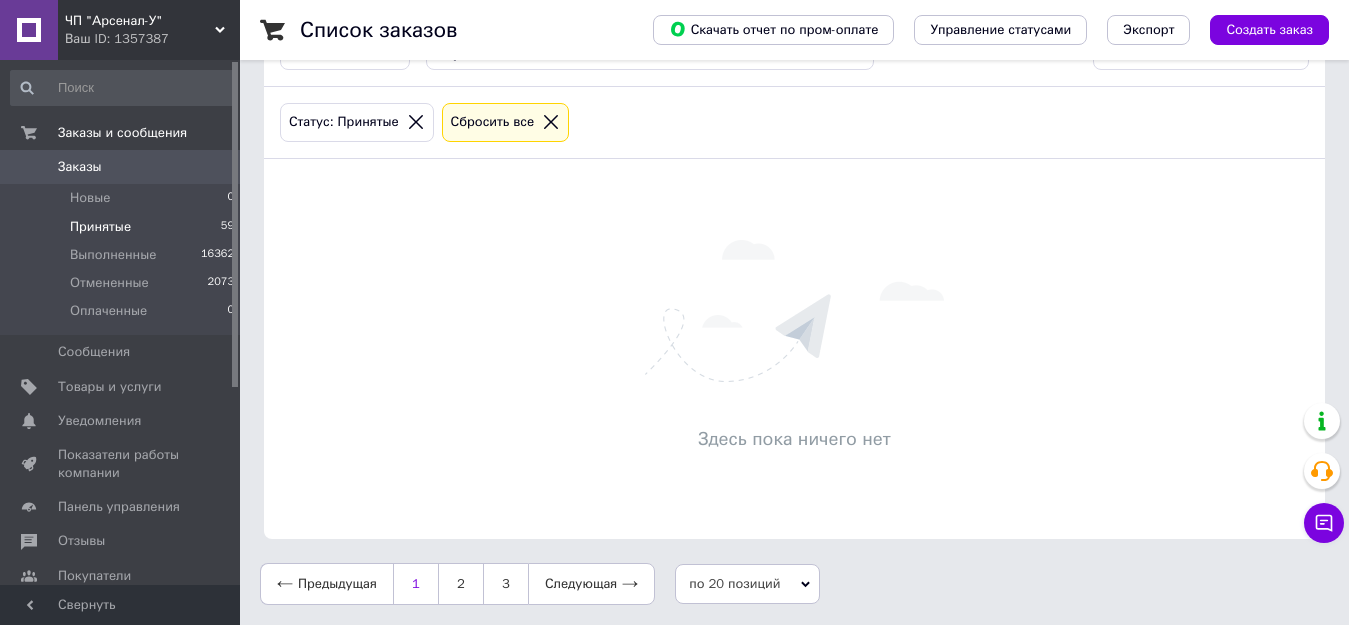 click on "1" at bounding box center (415, 584) 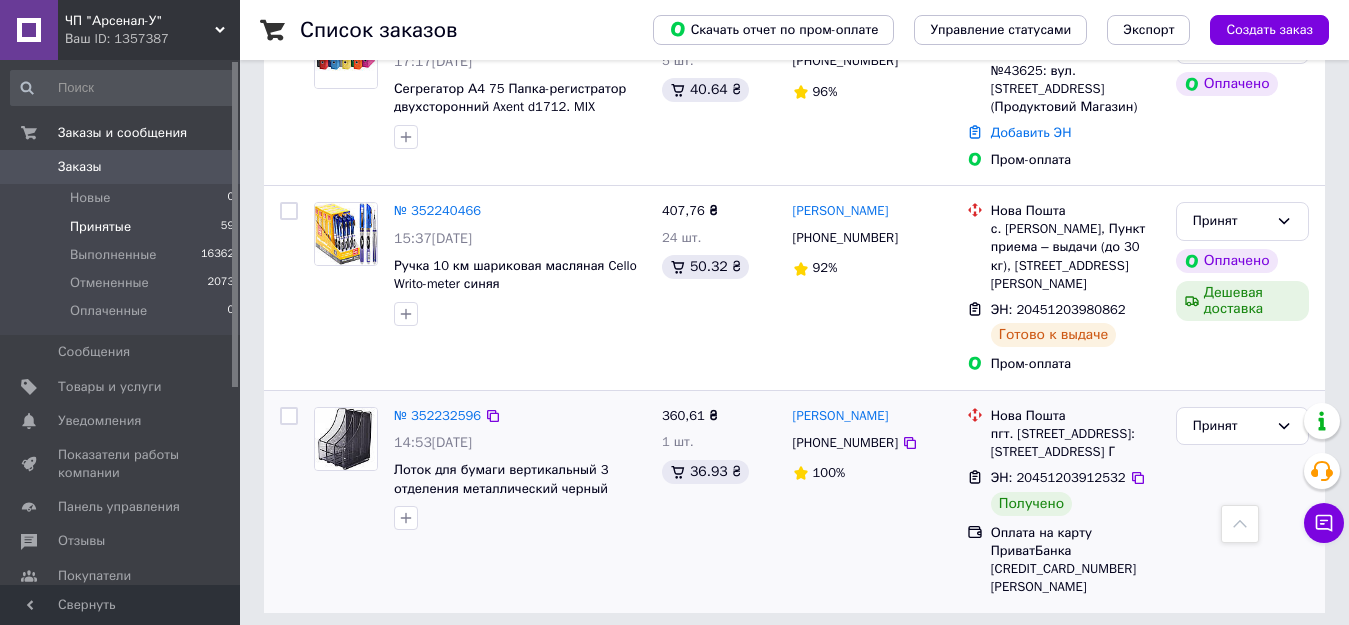 scroll, scrollTop: 4193, scrollLeft: 0, axis: vertical 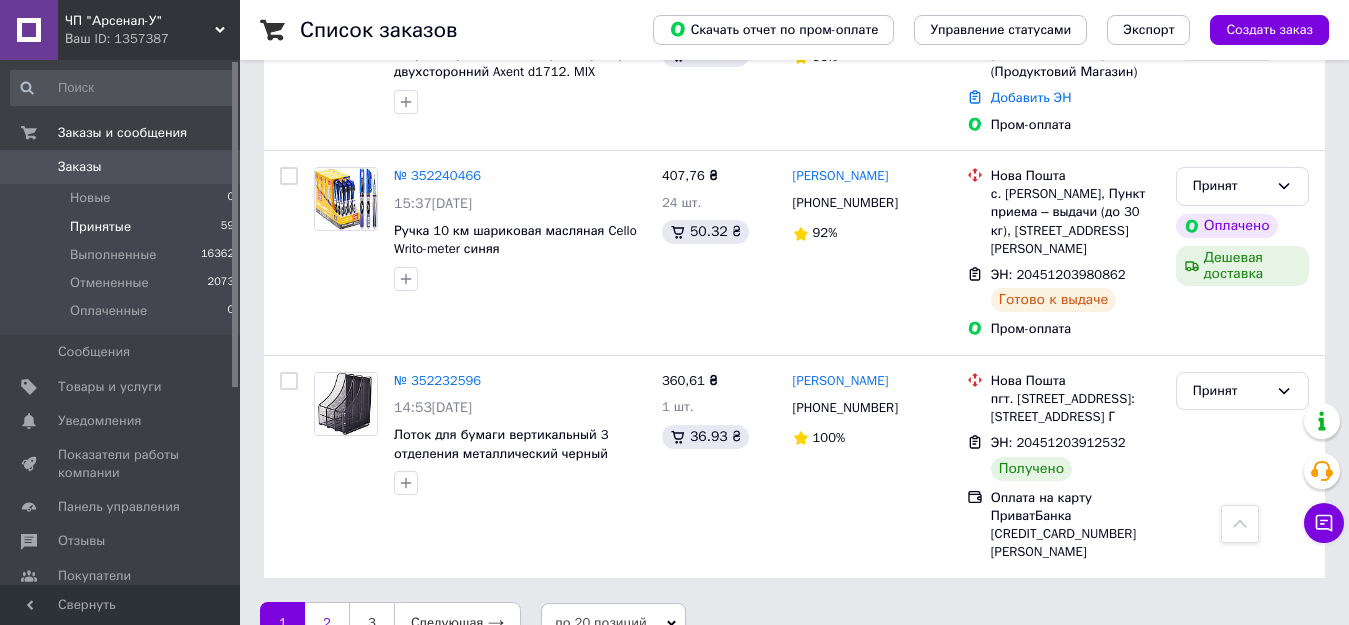 click on "2" at bounding box center [327, 623] 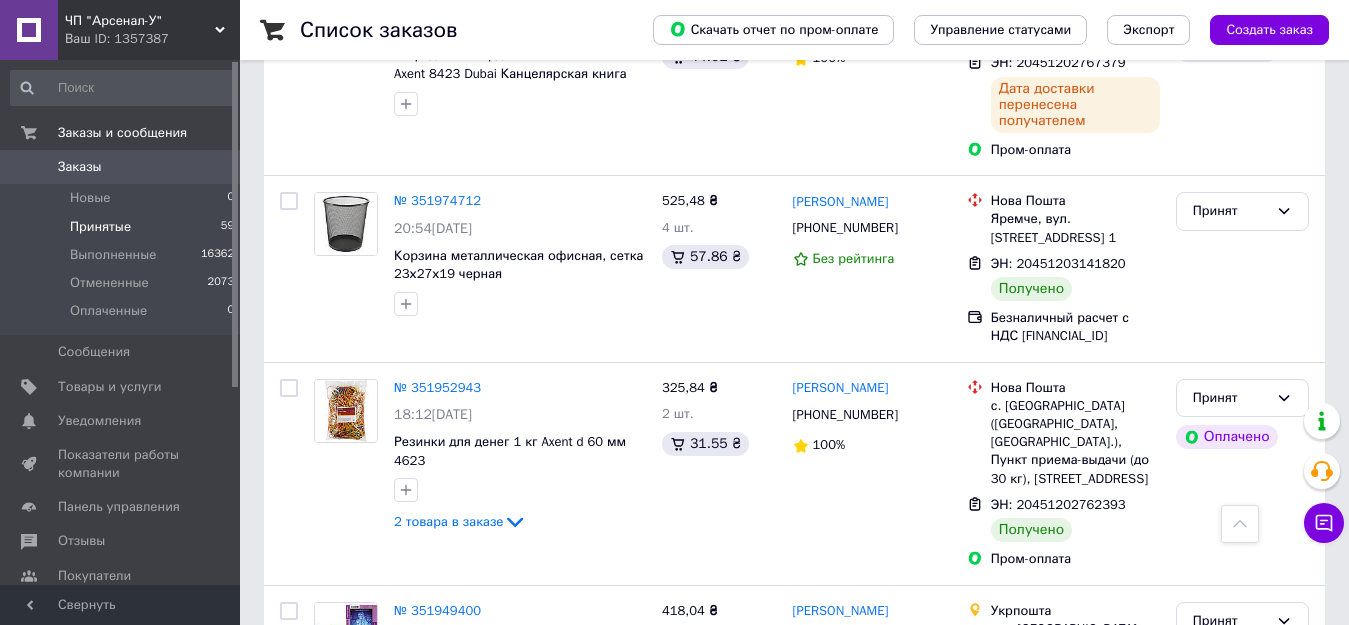 scroll, scrollTop: 4071, scrollLeft: 0, axis: vertical 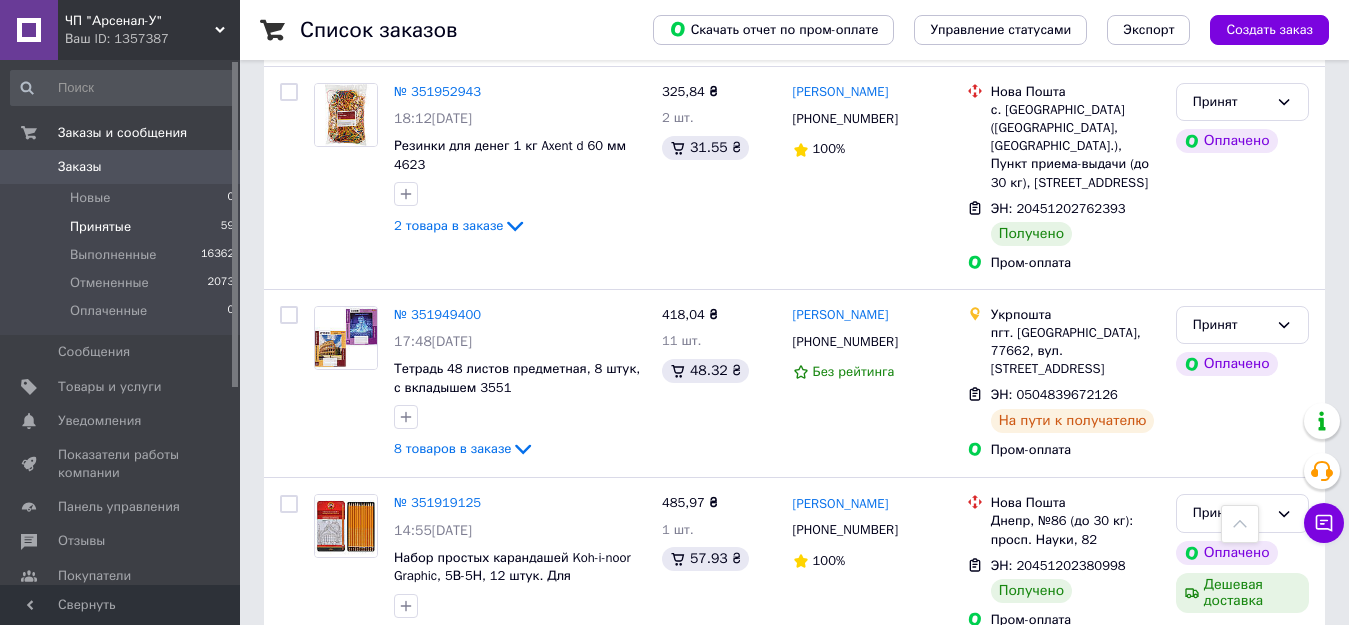 click on "1" at bounding box center (415, 691) 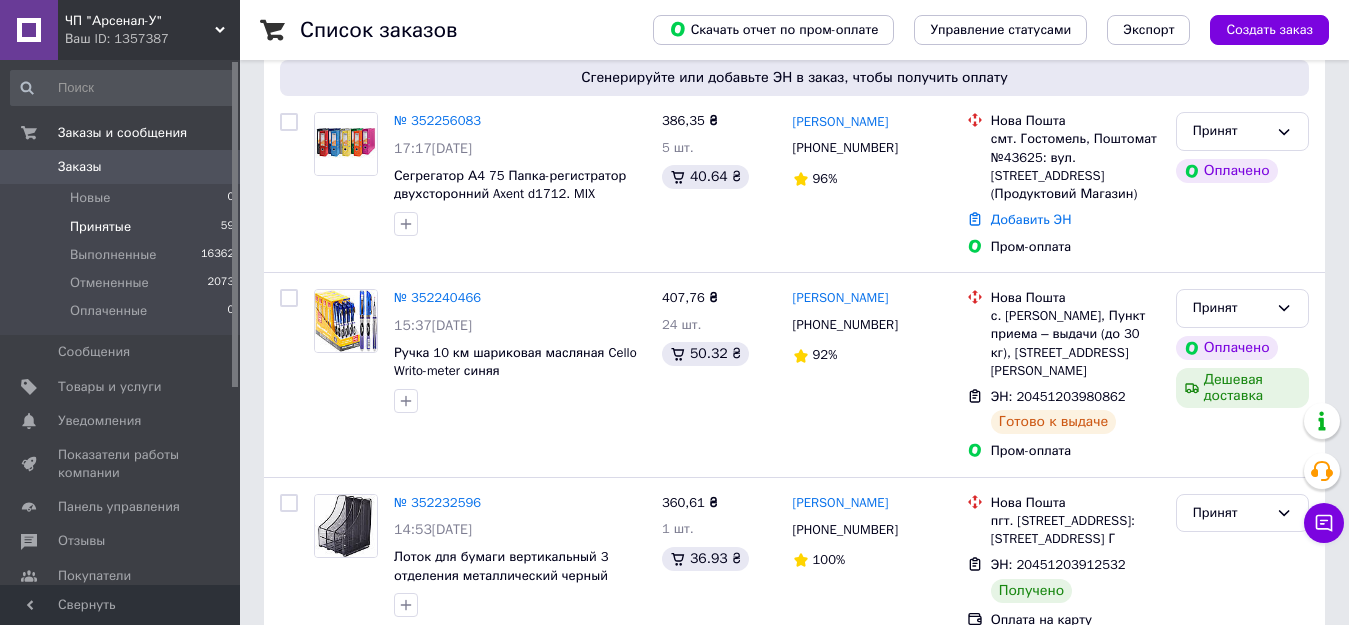 scroll, scrollTop: 0, scrollLeft: 0, axis: both 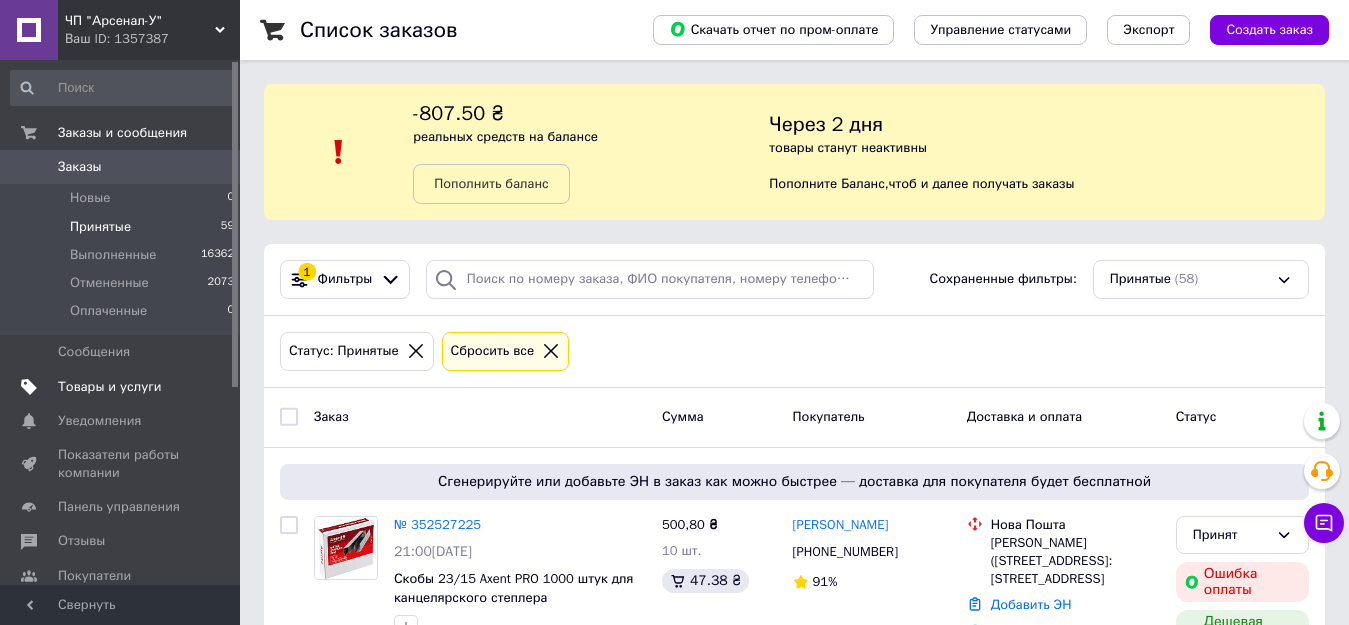 click on "Товары и услуги" at bounding box center (110, 387) 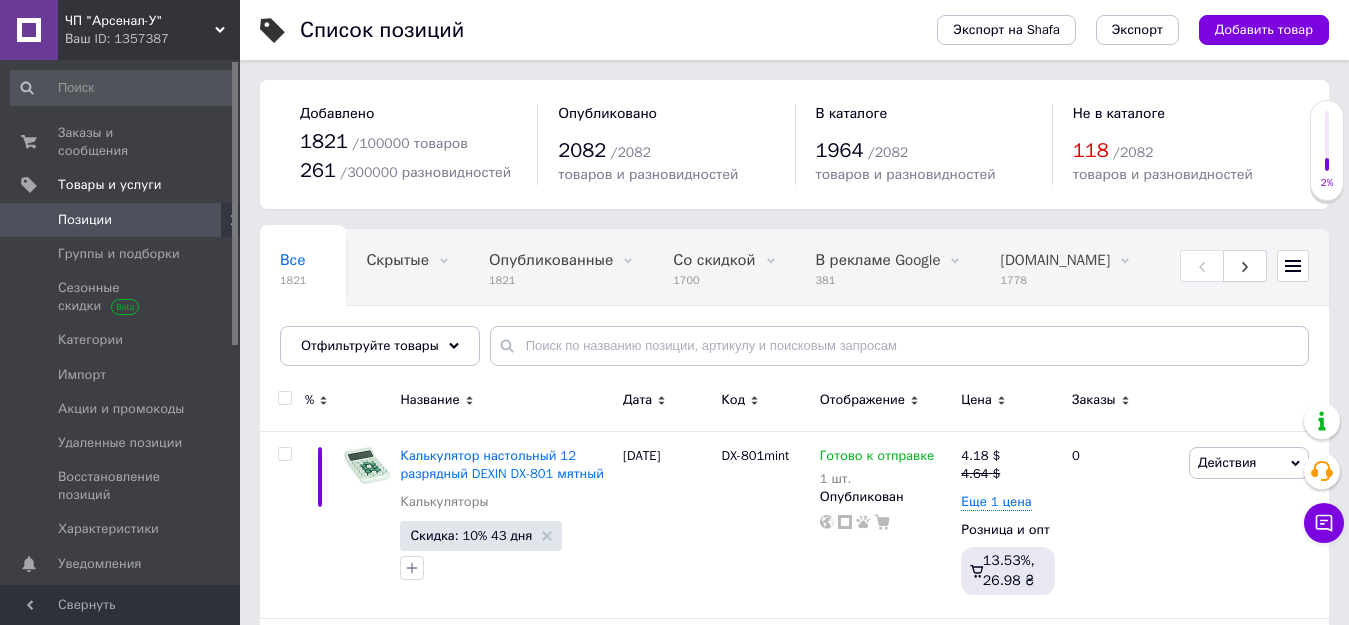 click at bounding box center (1245, 266) 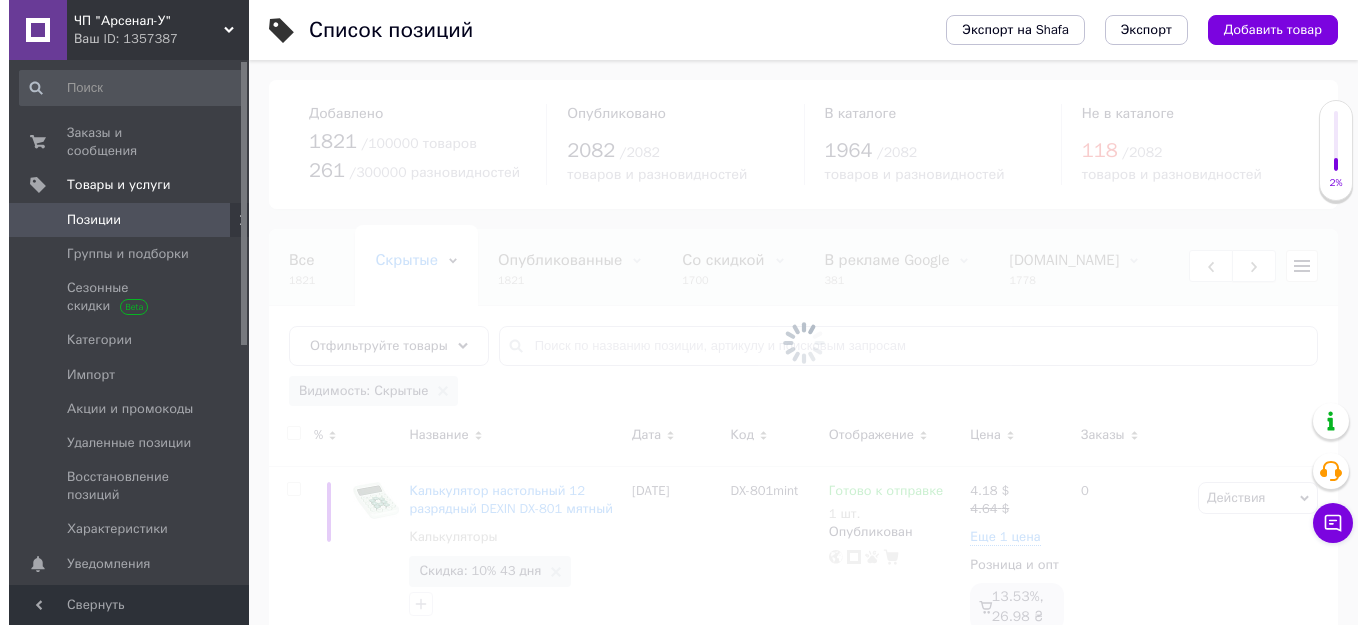 scroll, scrollTop: 0, scrollLeft: 94, axis: horizontal 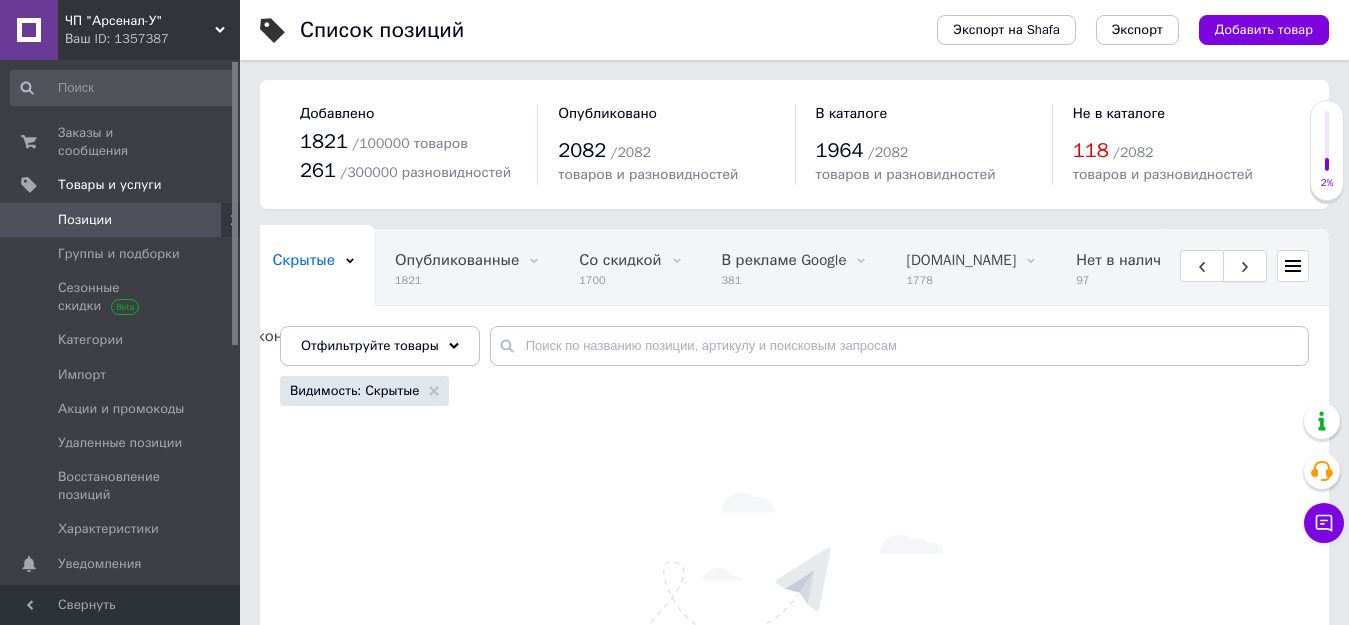 click 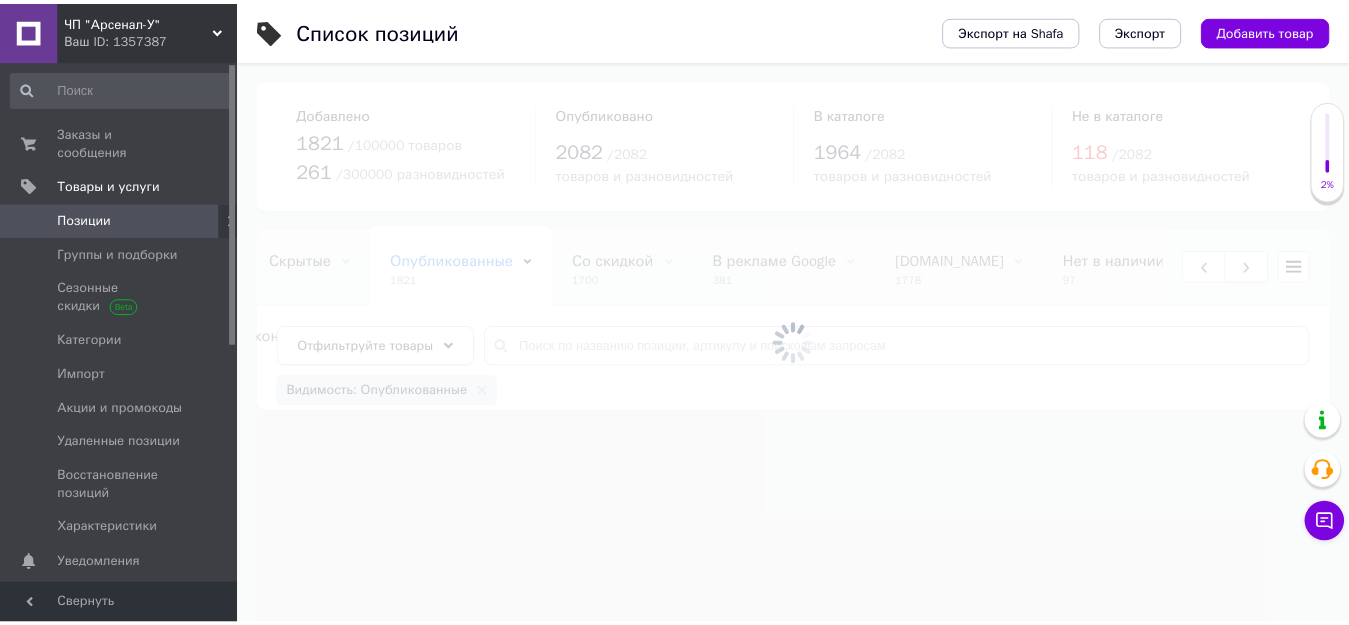 scroll, scrollTop: 0, scrollLeft: 215, axis: horizontal 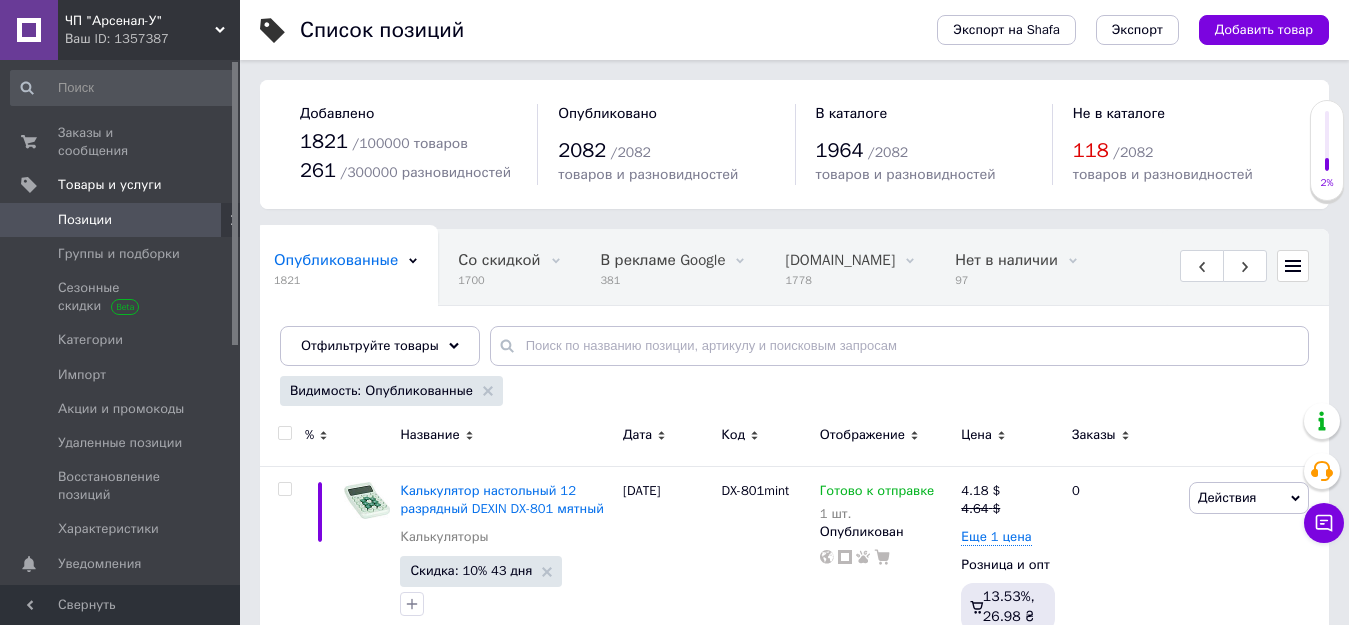 click on "Скидка закончилась" at bounding box center (137, 336) 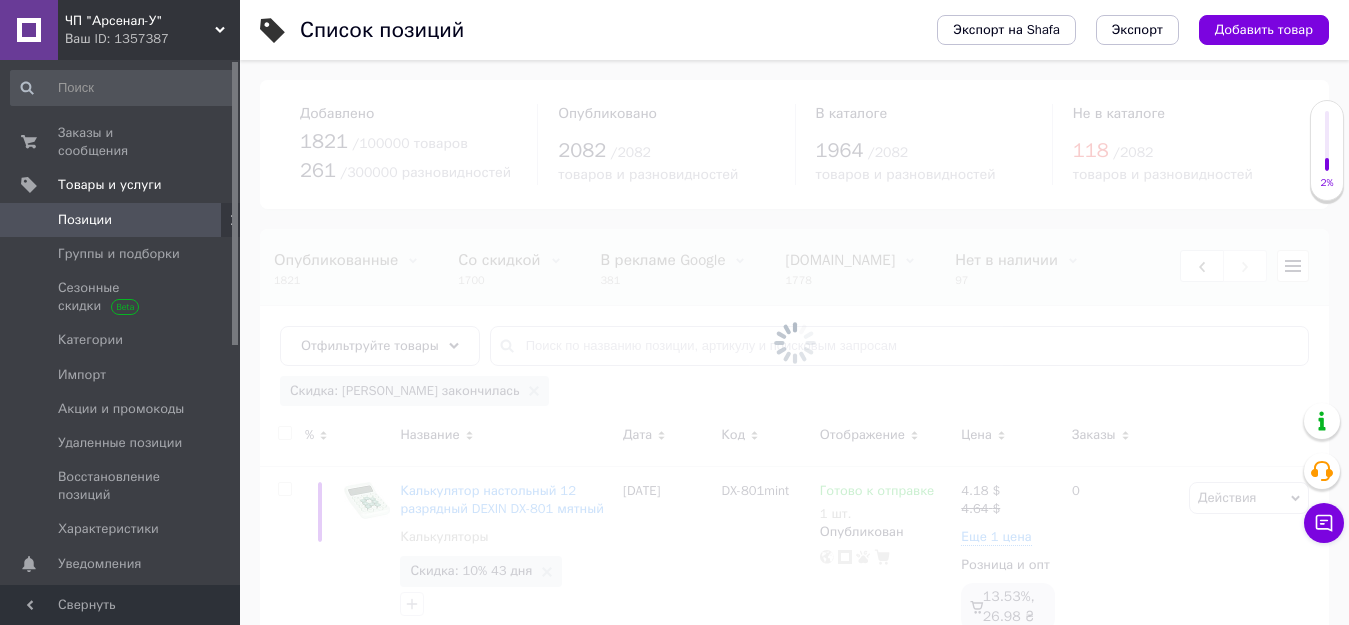 scroll, scrollTop: 0, scrollLeft: 280, axis: horizontal 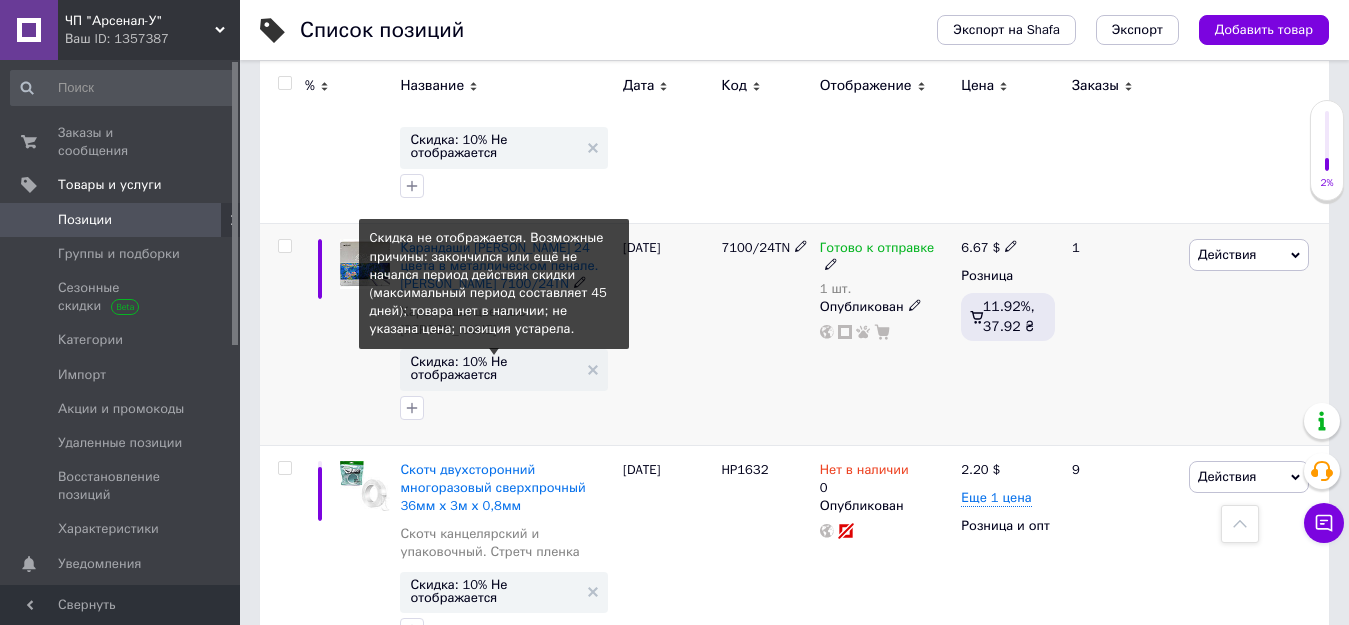 click on "Скидка: 10% Не отображается" at bounding box center (494, 368) 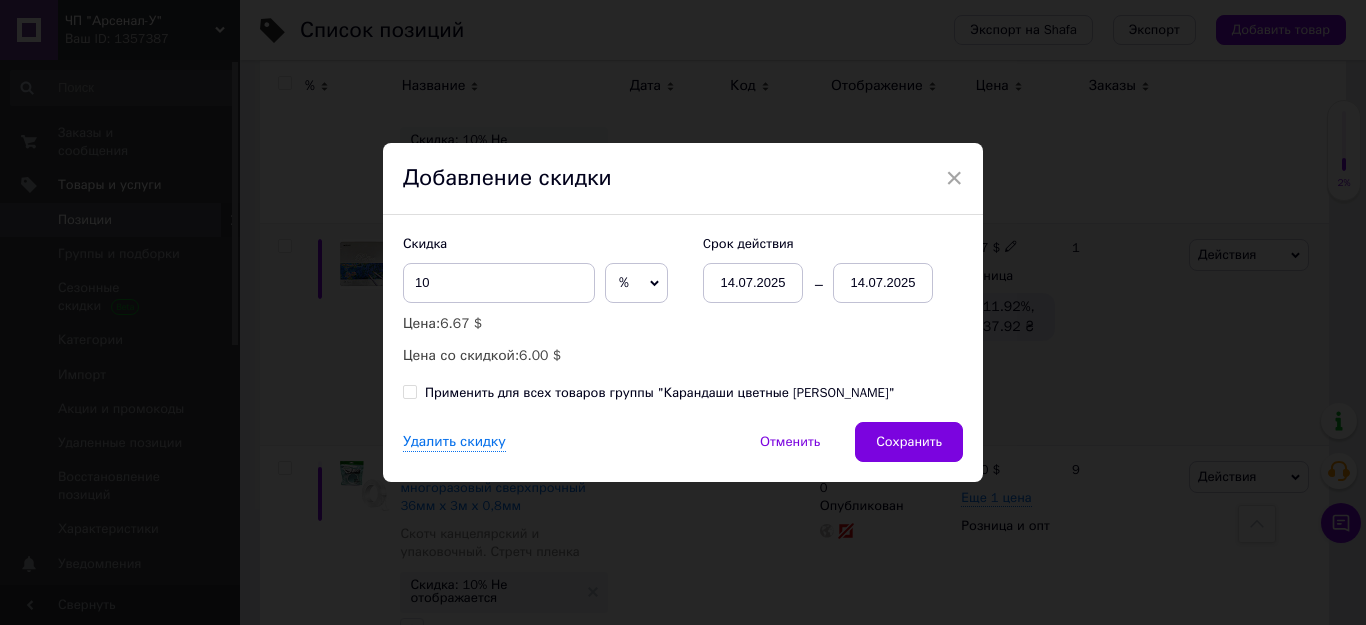 click on "Применить для всех товаров группы "Карандаши цветные [PERSON_NAME]"" at bounding box center (409, 391) 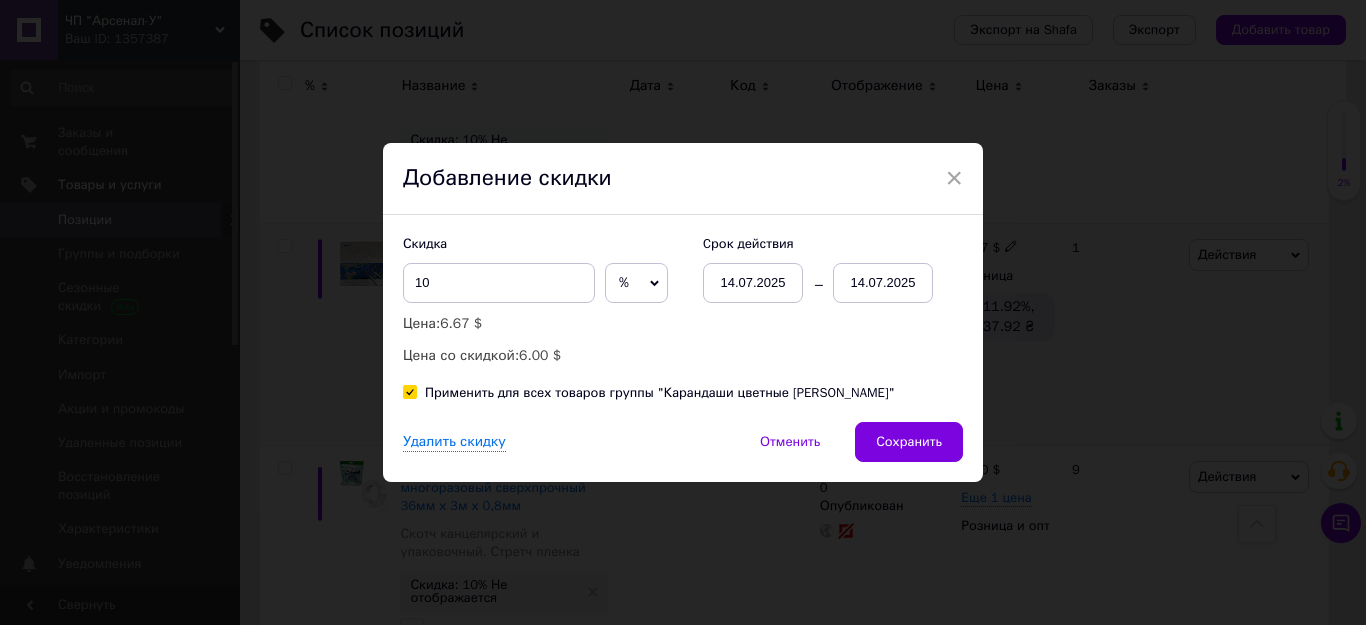 checkbox on "true" 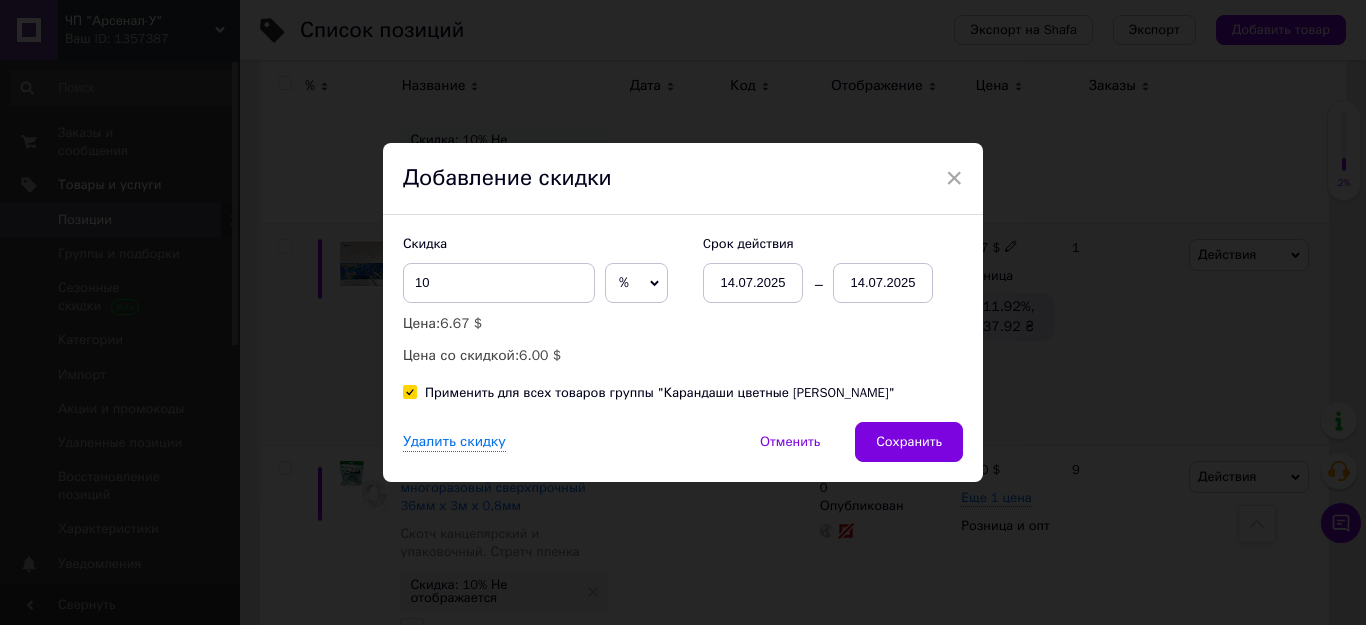click on "14.07.2025" at bounding box center [883, 283] 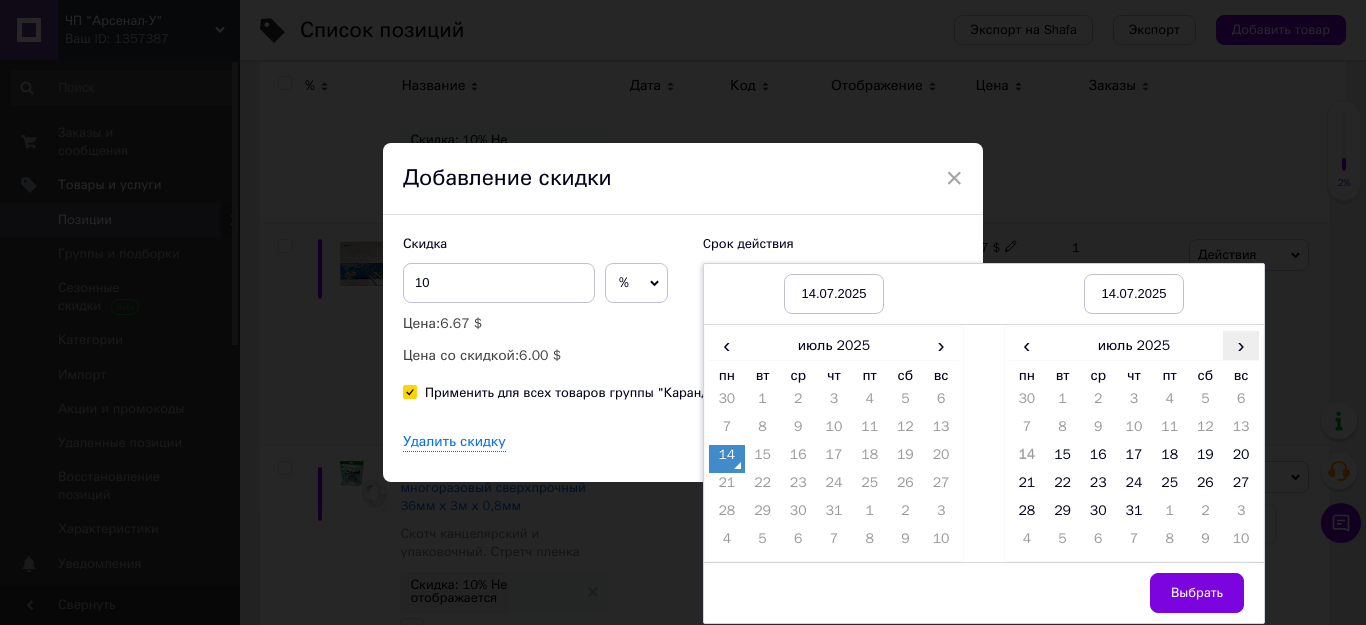 click on "›" at bounding box center [1241, 345] 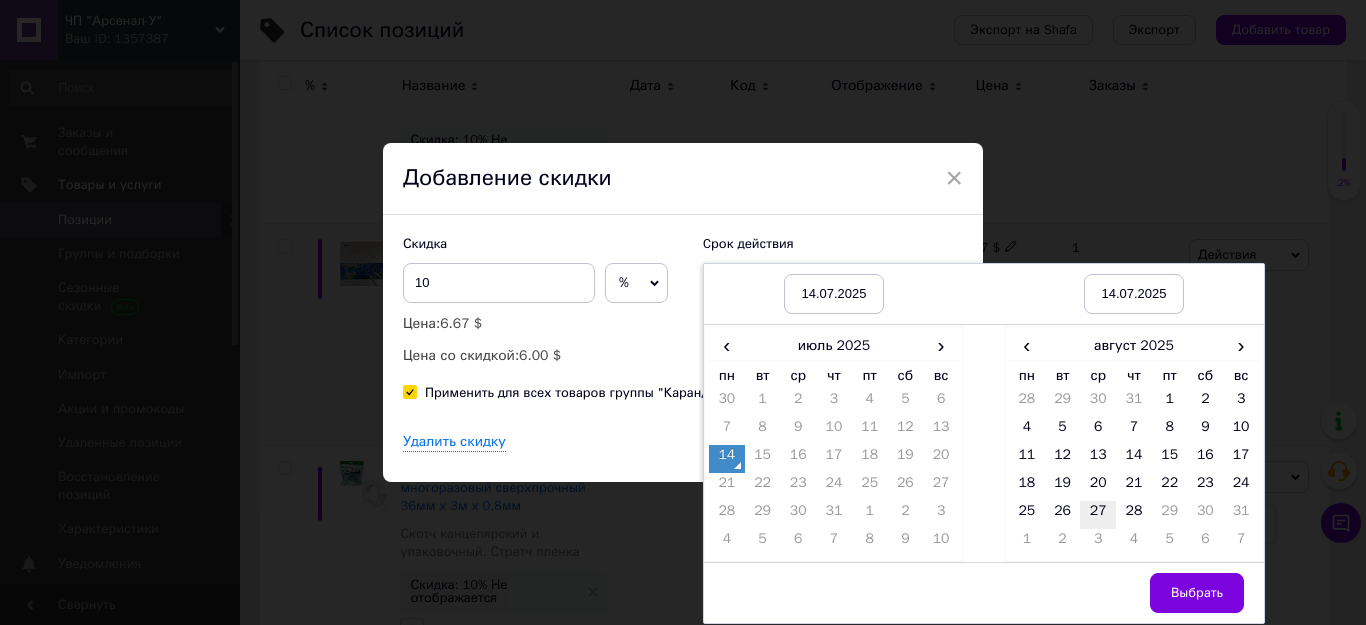 click on "27" at bounding box center (1098, 515) 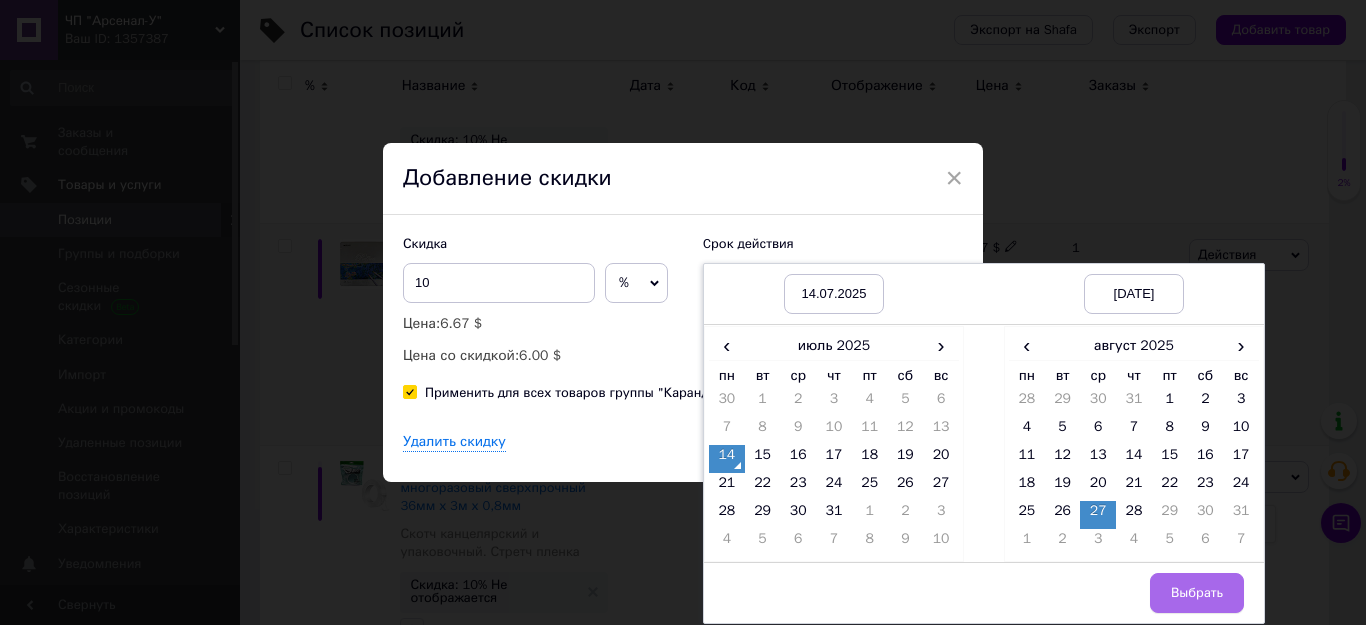 click on "Выбрать" at bounding box center [1197, 593] 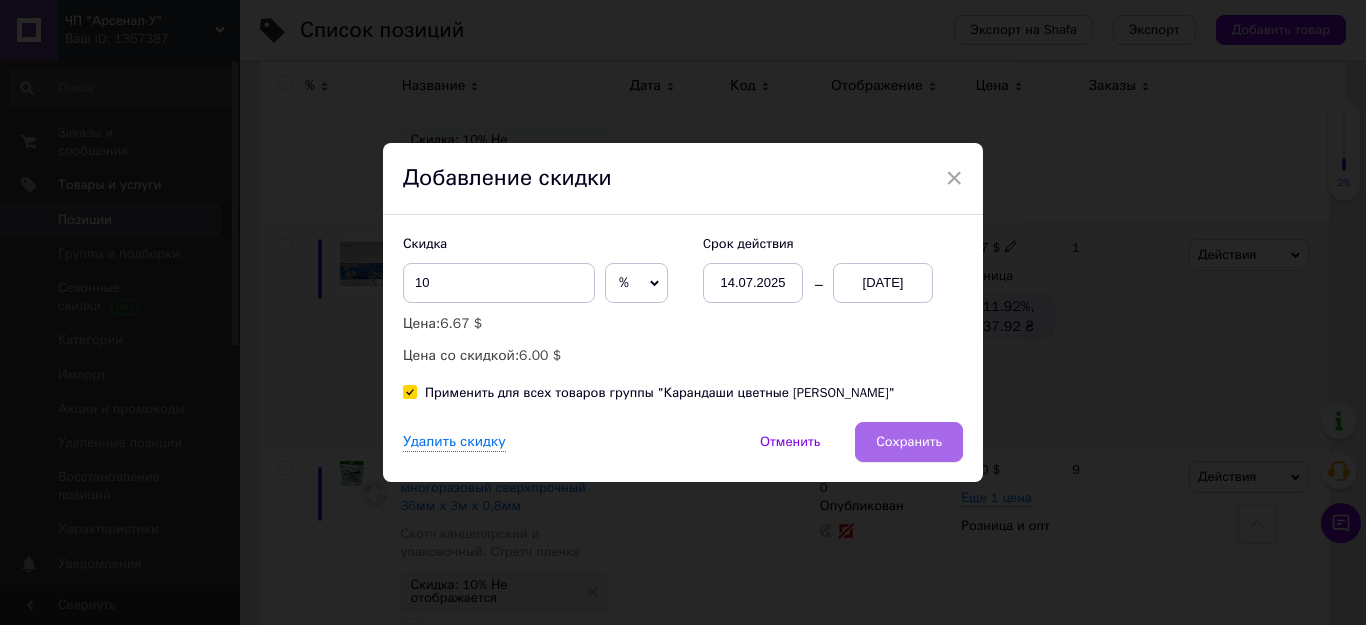 click on "Сохранить" at bounding box center [909, 442] 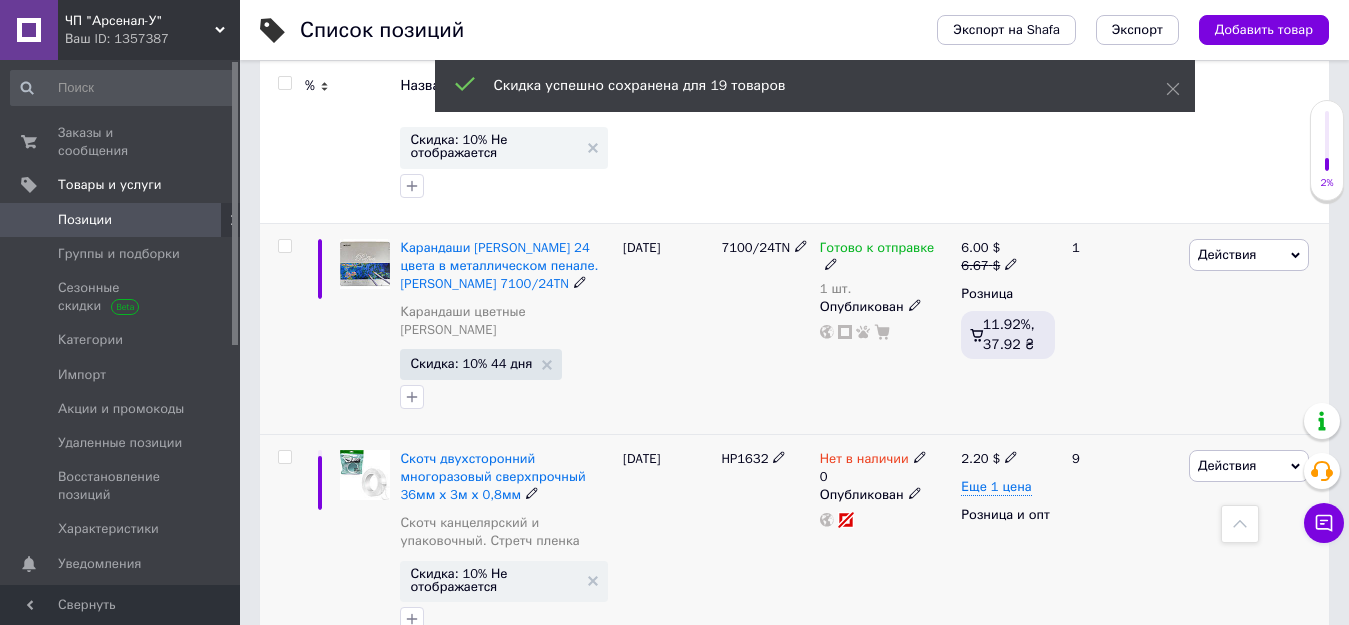 scroll, scrollTop: 0, scrollLeft: 263, axis: horizontal 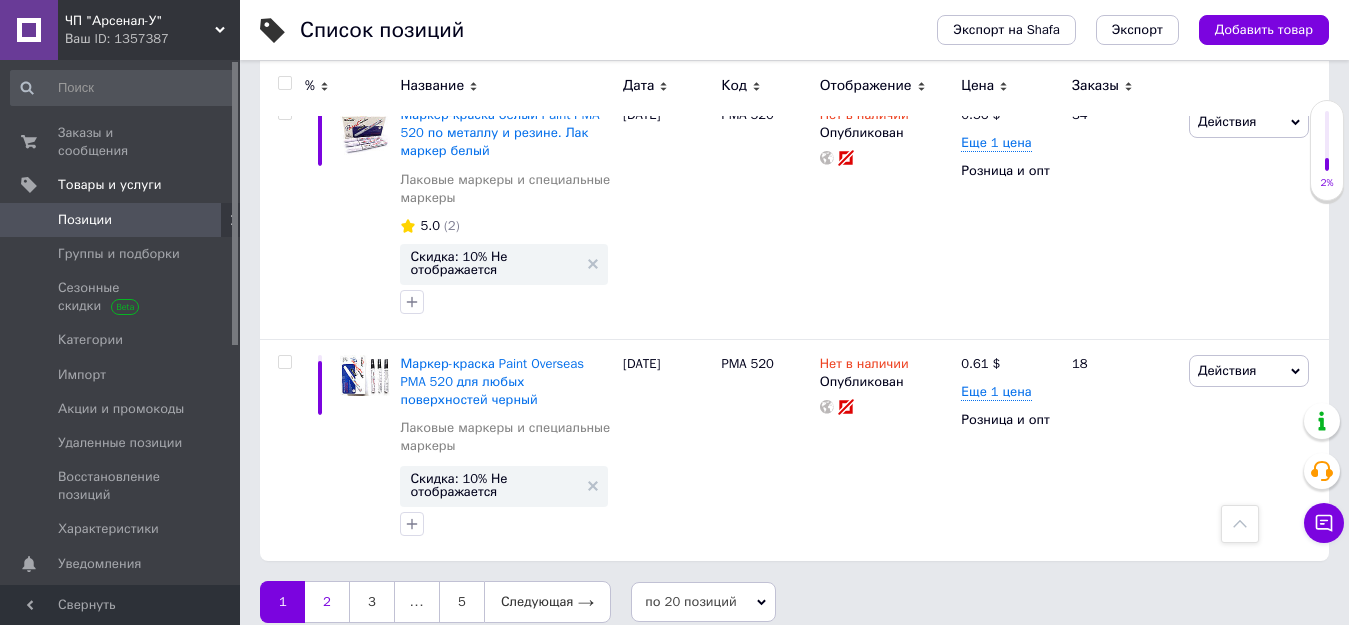 click on "2" at bounding box center [327, 602] 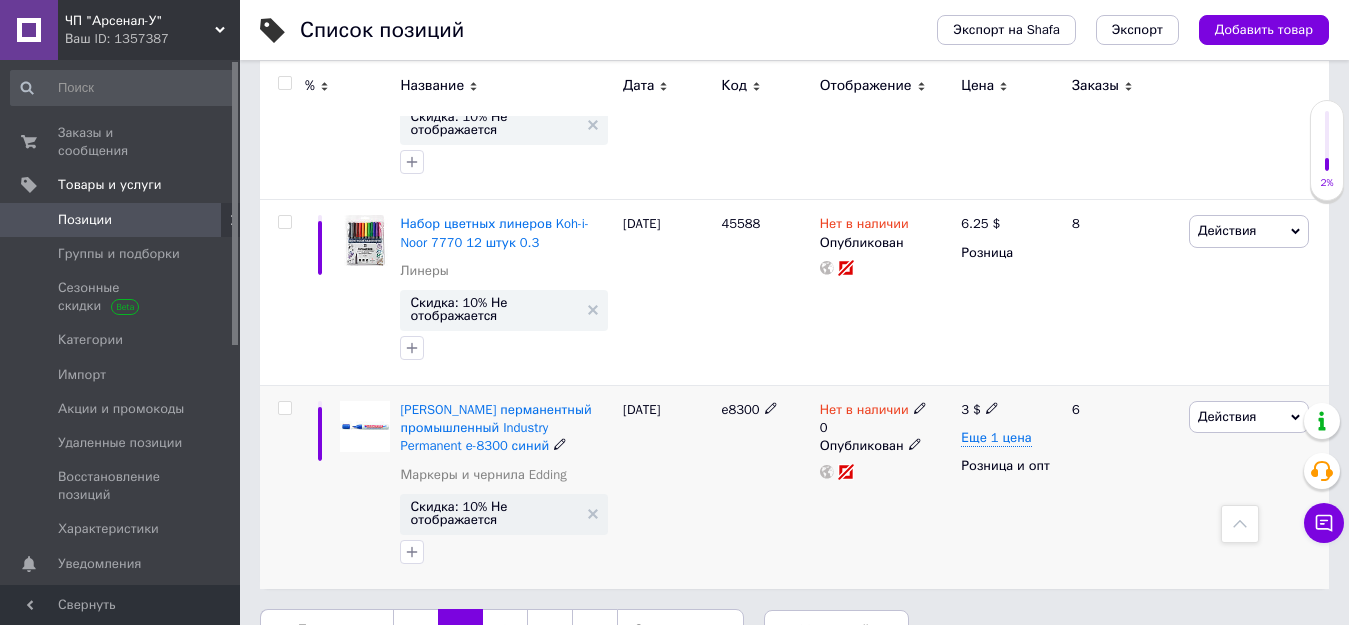 scroll, scrollTop: 3946, scrollLeft: 0, axis: vertical 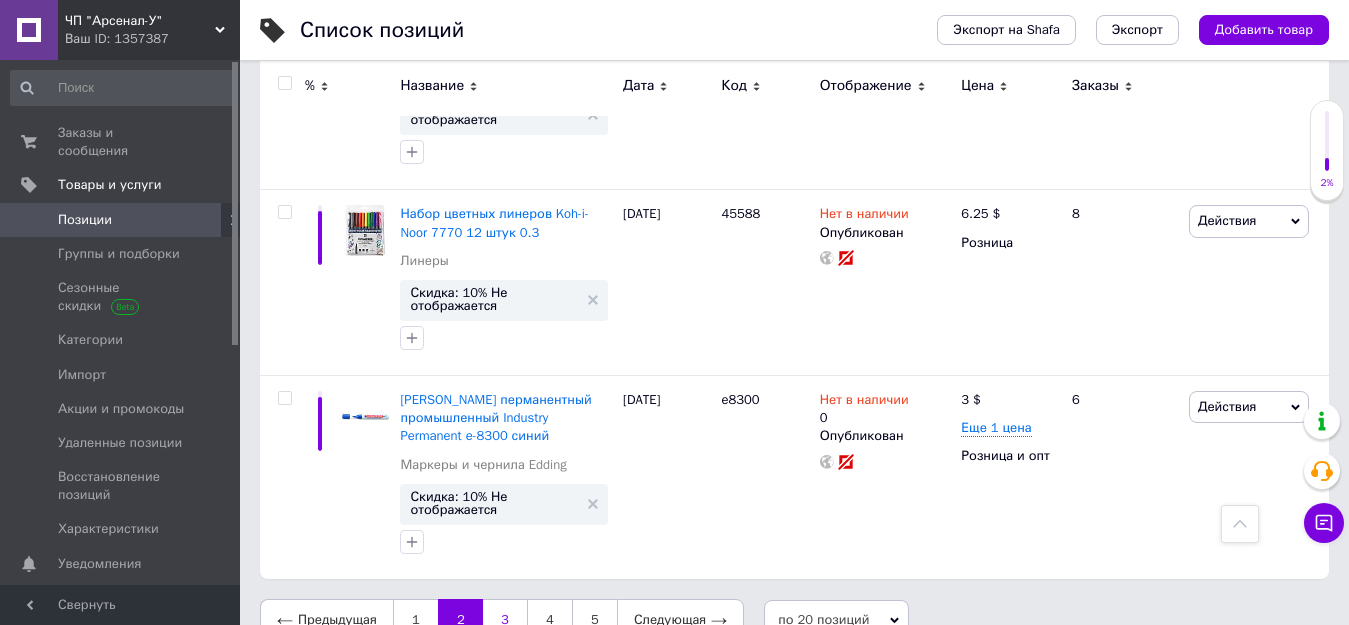 click on "3" at bounding box center (505, 620) 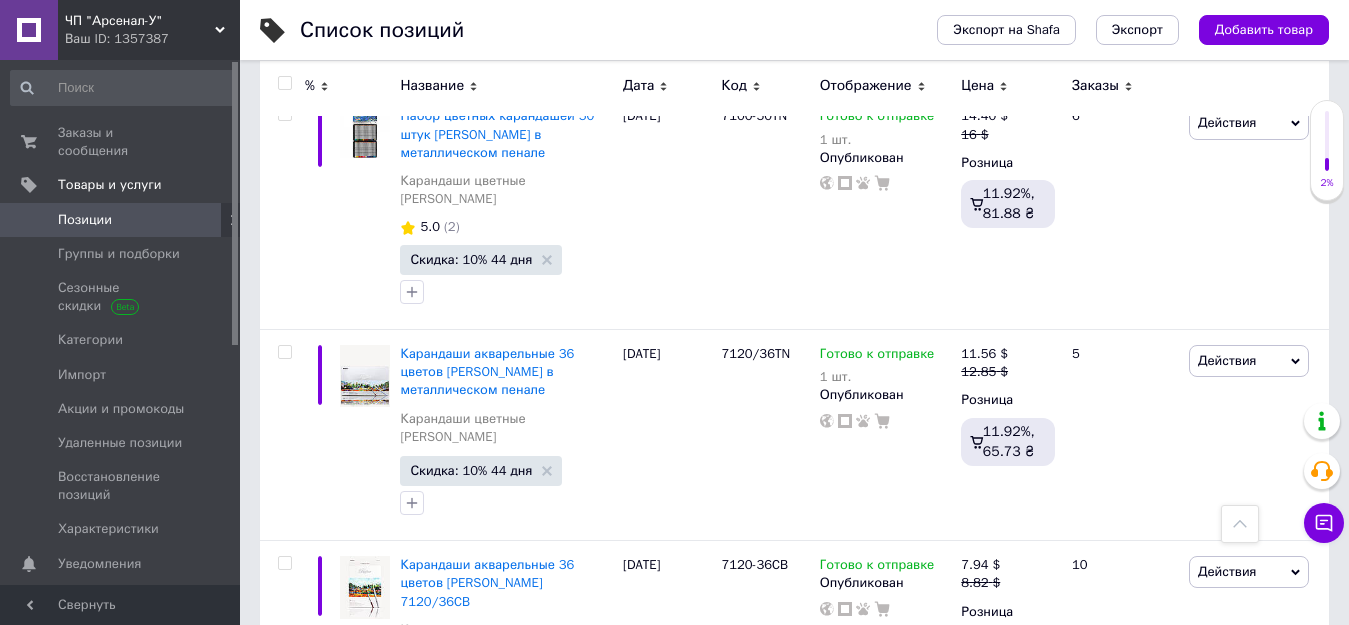 scroll, scrollTop: 3772, scrollLeft: 0, axis: vertical 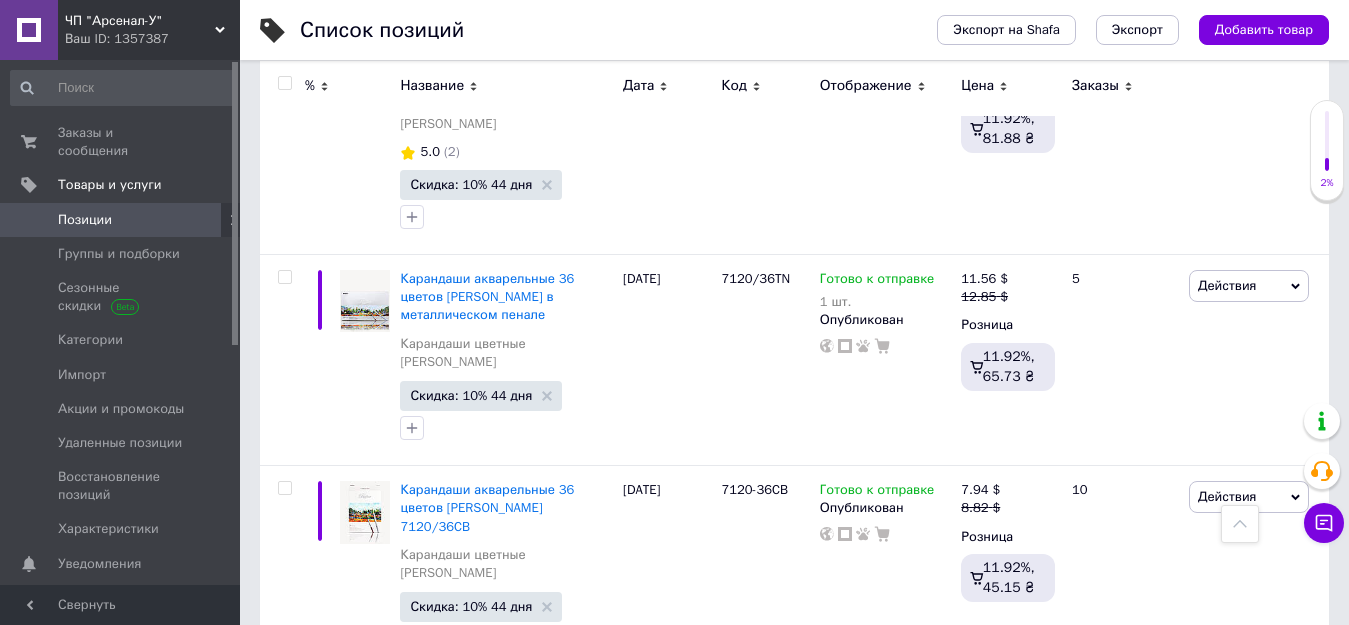 click on "4" at bounding box center (550, 928) 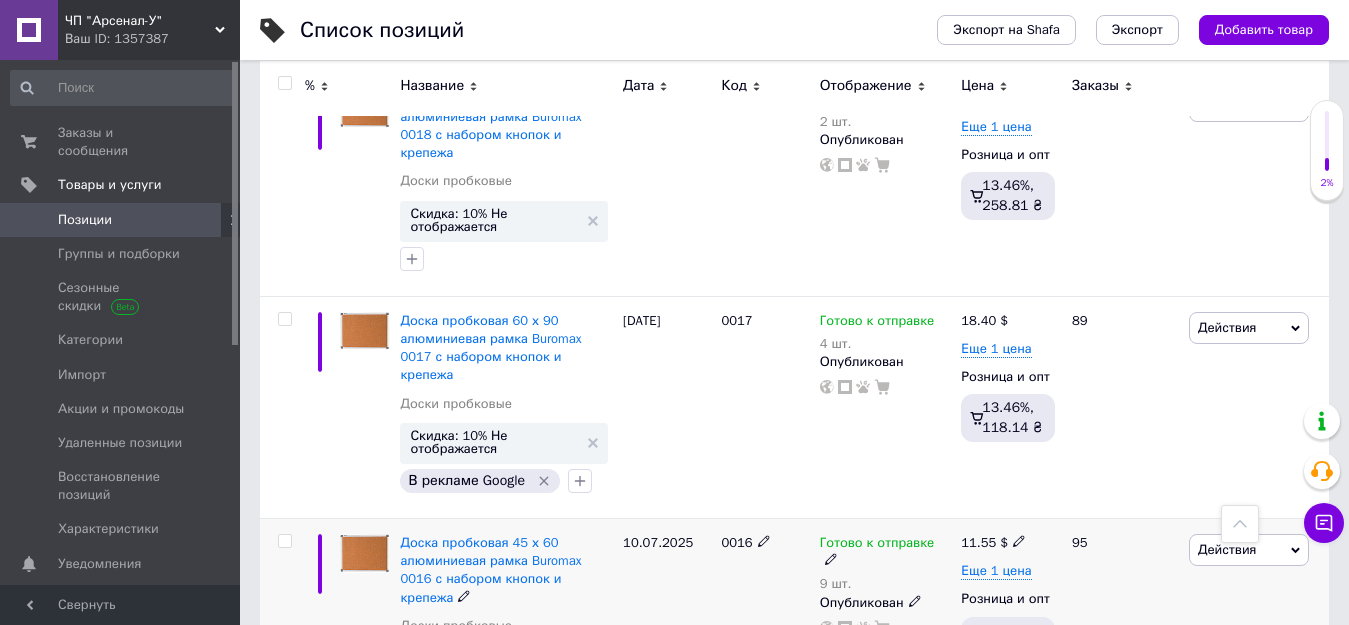 scroll, scrollTop: 1530, scrollLeft: 0, axis: vertical 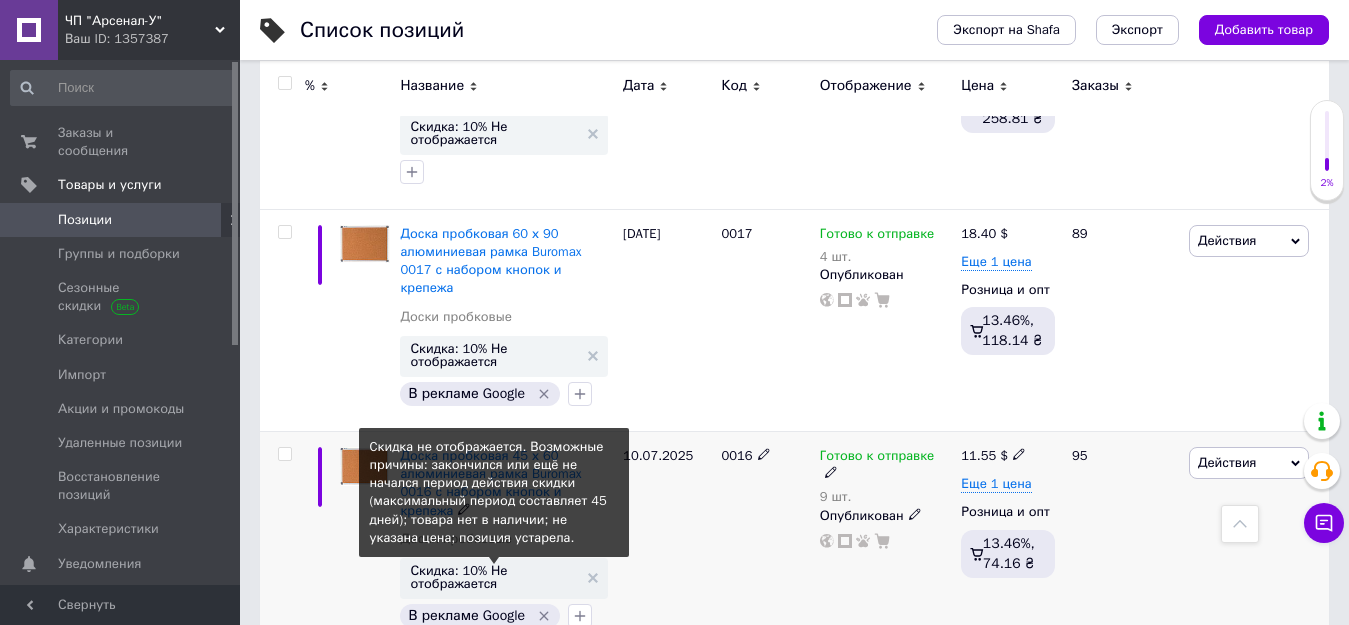 click on "Скидка: 10% Не отображается" at bounding box center [494, 577] 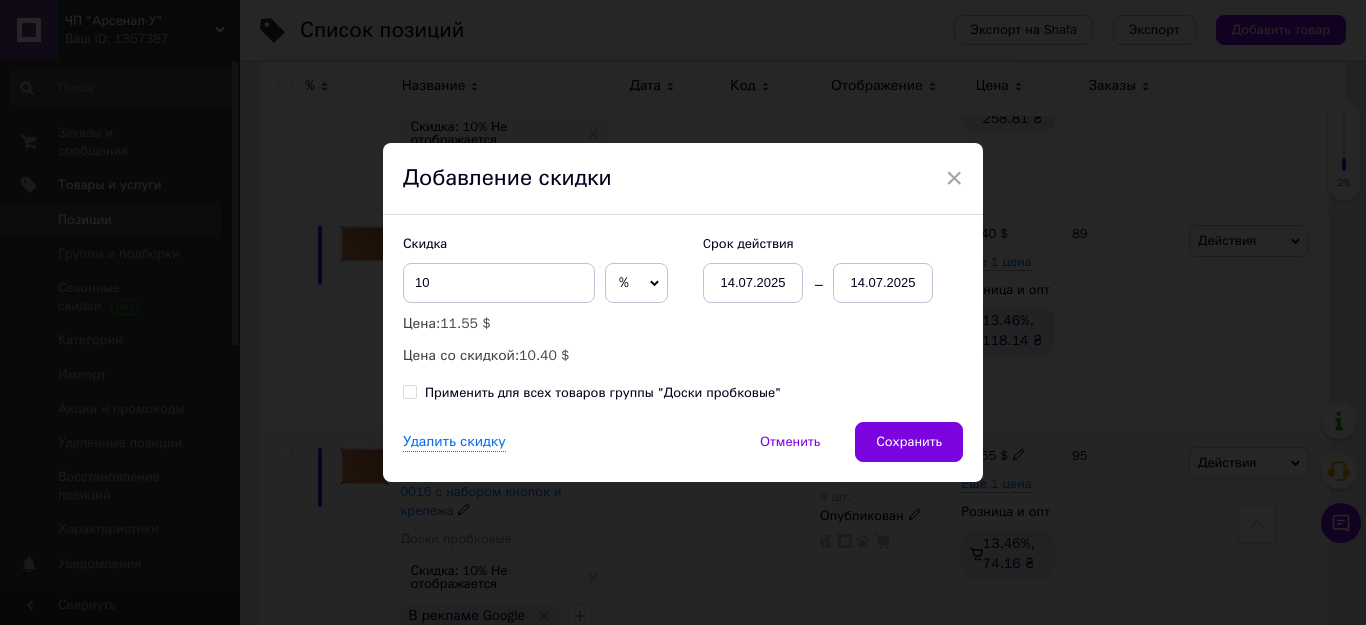 click on "Применить для всех товаров группы "Доски пробковые"" at bounding box center (409, 391) 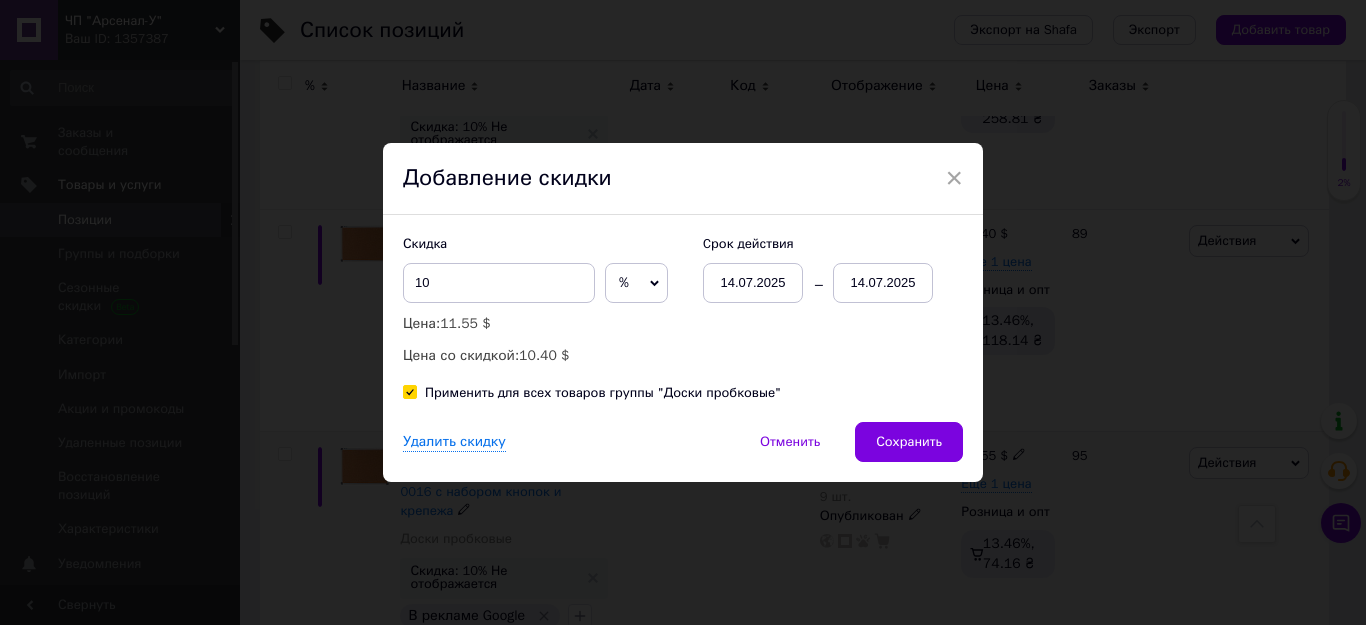 checkbox on "true" 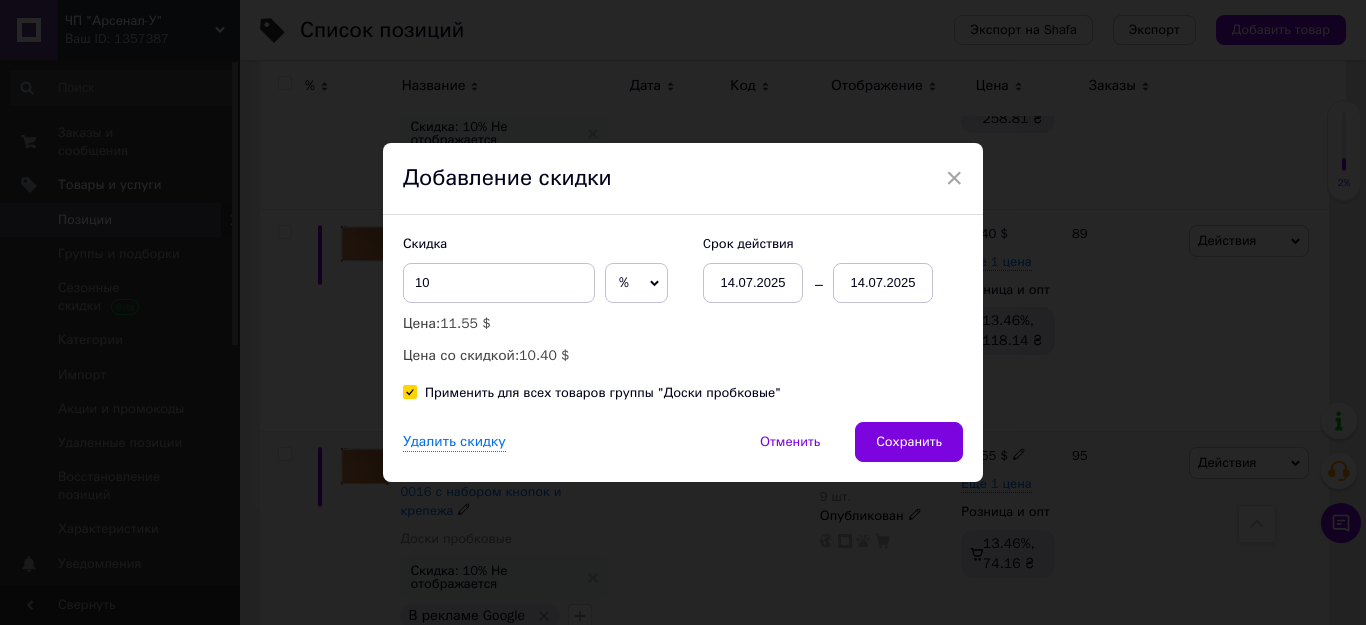 click on "14.07.2025" at bounding box center [883, 283] 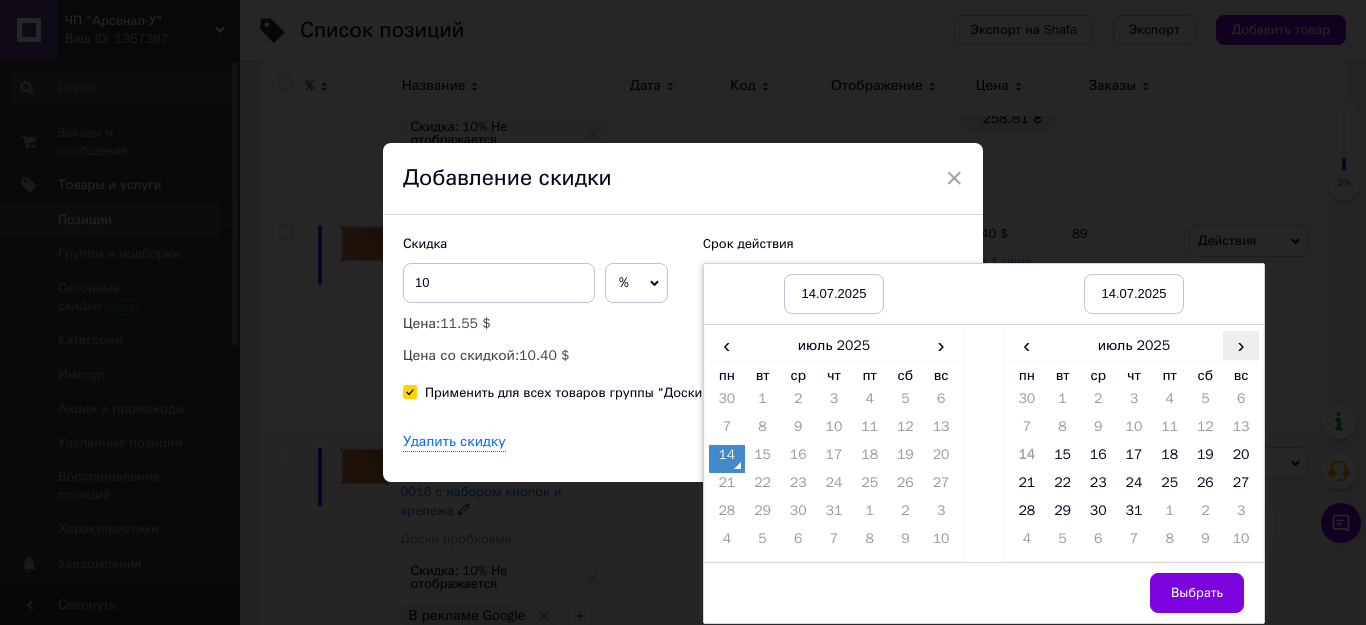 click on "›" at bounding box center [1241, 345] 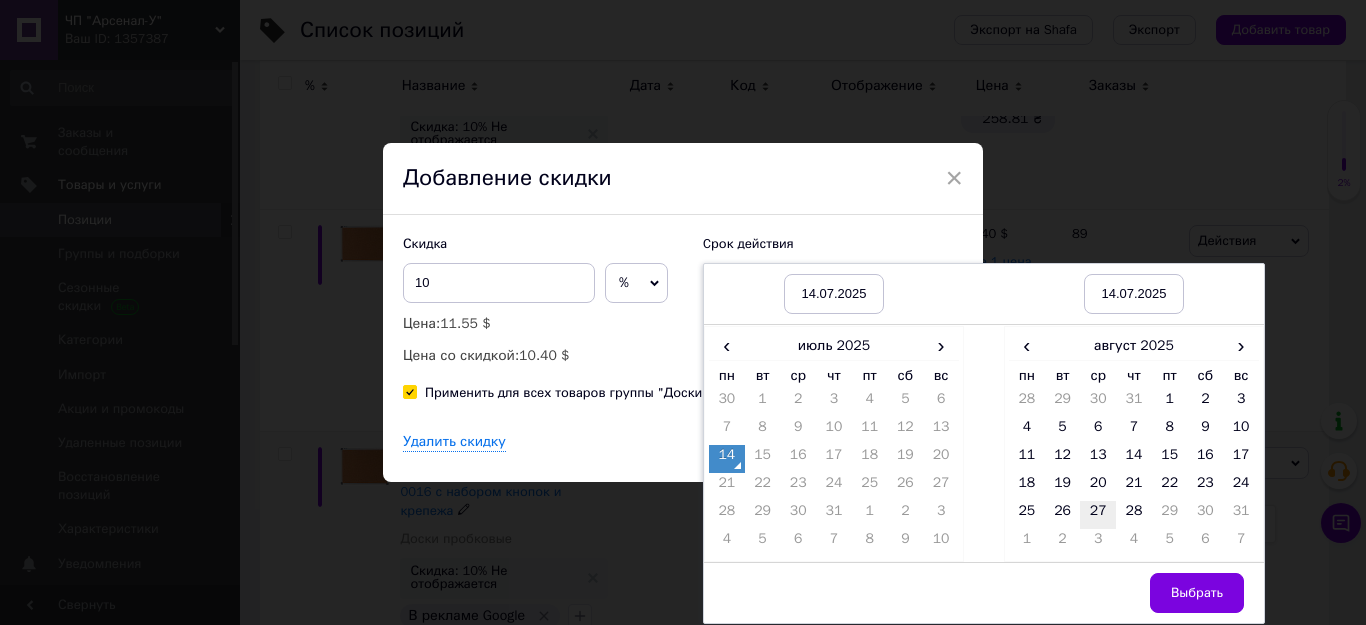 click on "27" at bounding box center (1098, 515) 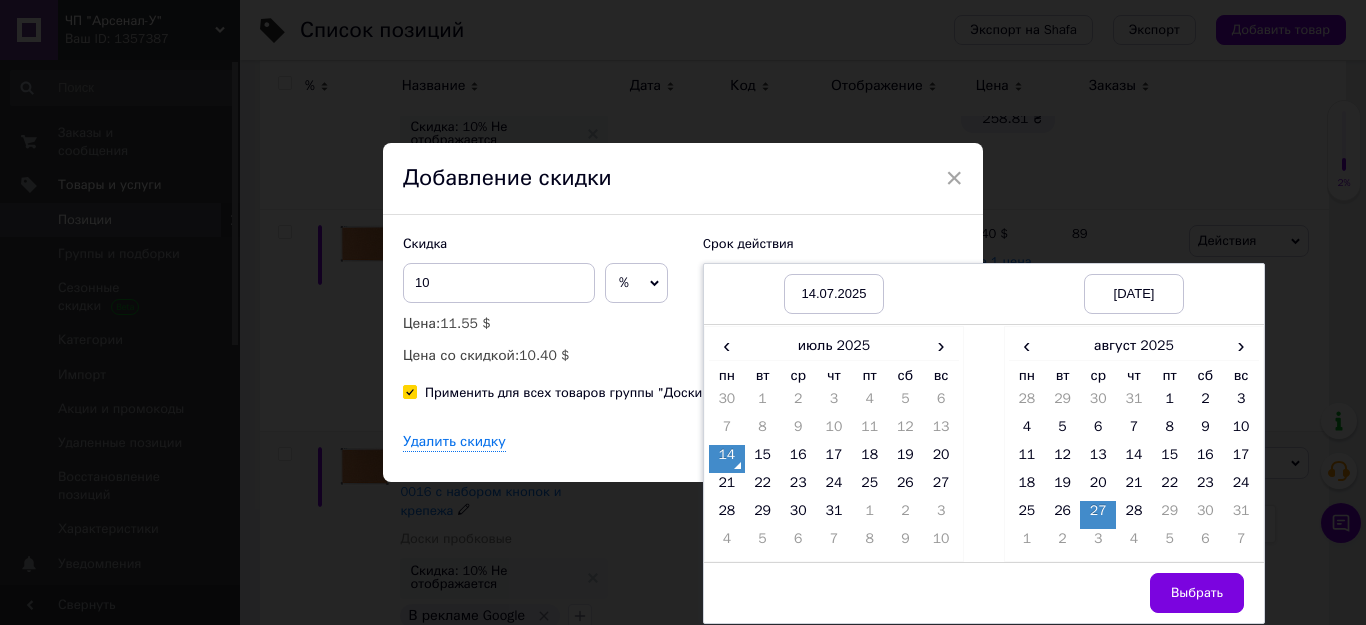 drag, startPoint x: 1193, startPoint y: 599, endPoint x: 1163, endPoint y: 569, distance: 42.426407 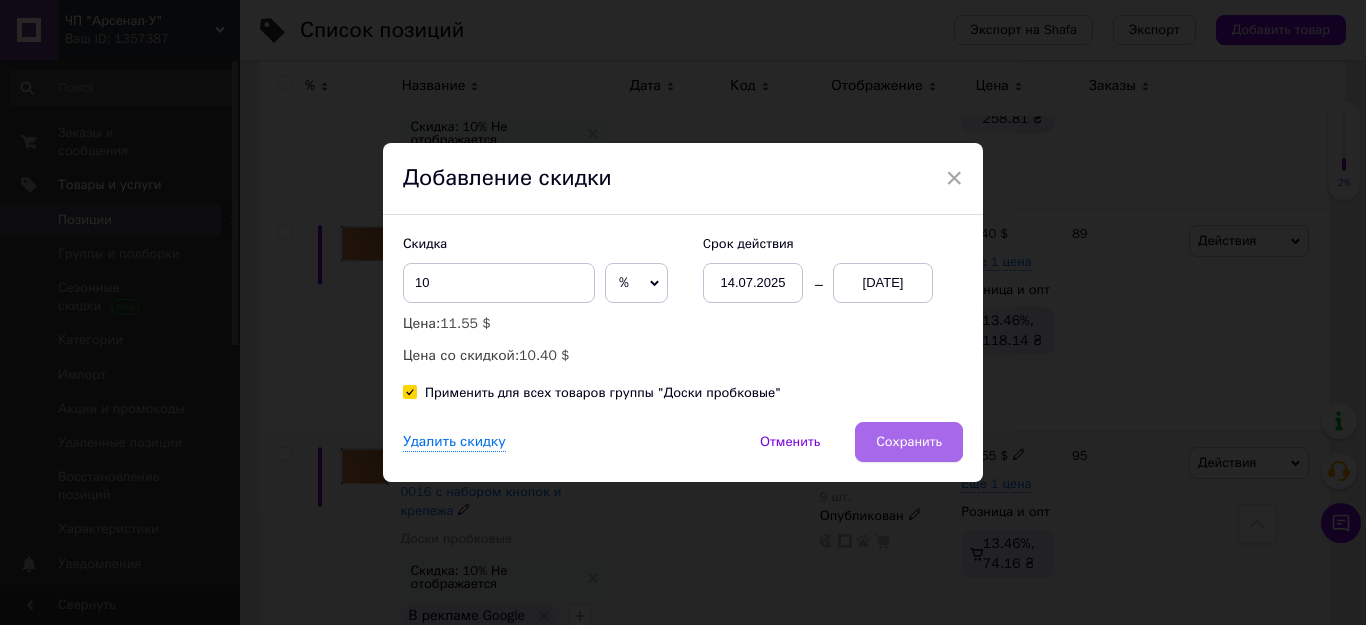 click on "Сохранить" at bounding box center [909, 442] 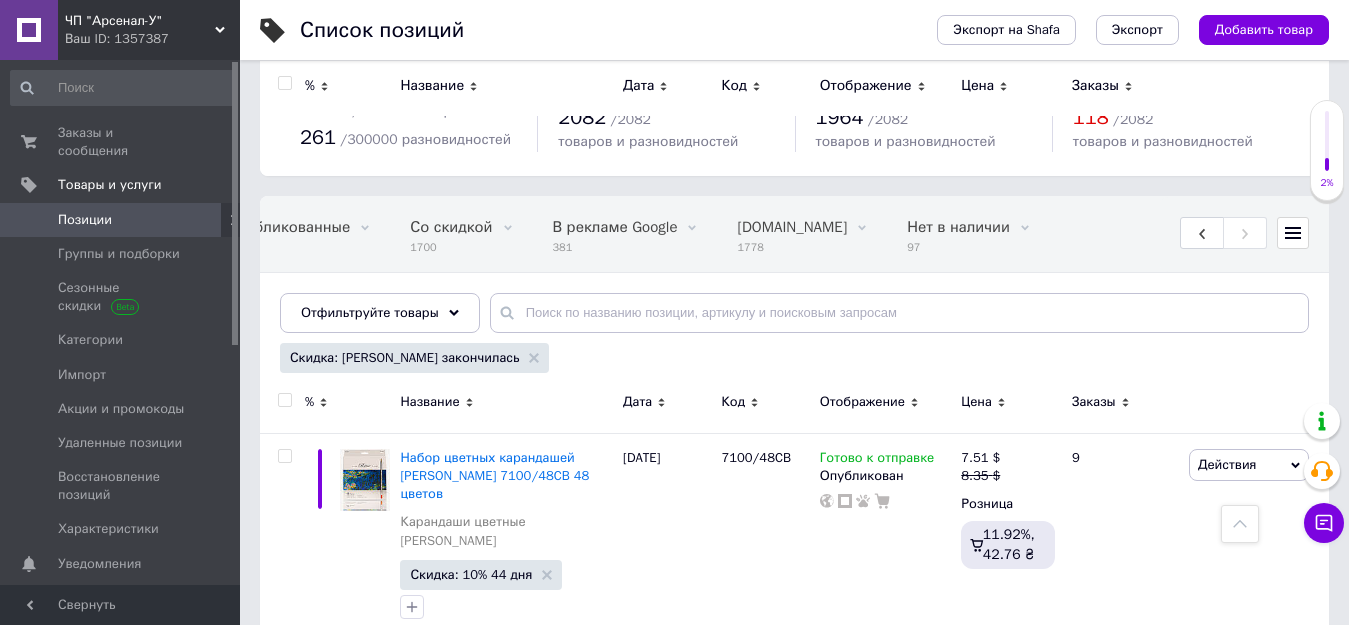 scroll, scrollTop: 30, scrollLeft: 0, axis: vertical 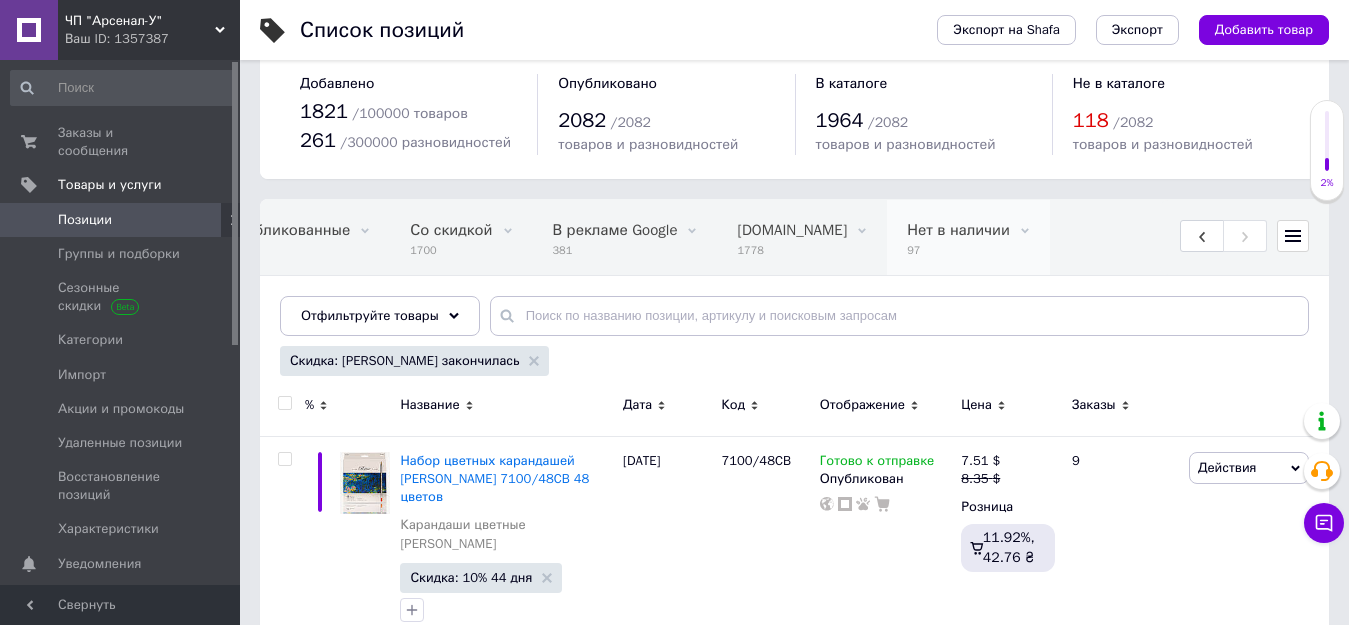 click on "Нет в наличии 97" at bounding box center [968, 238] 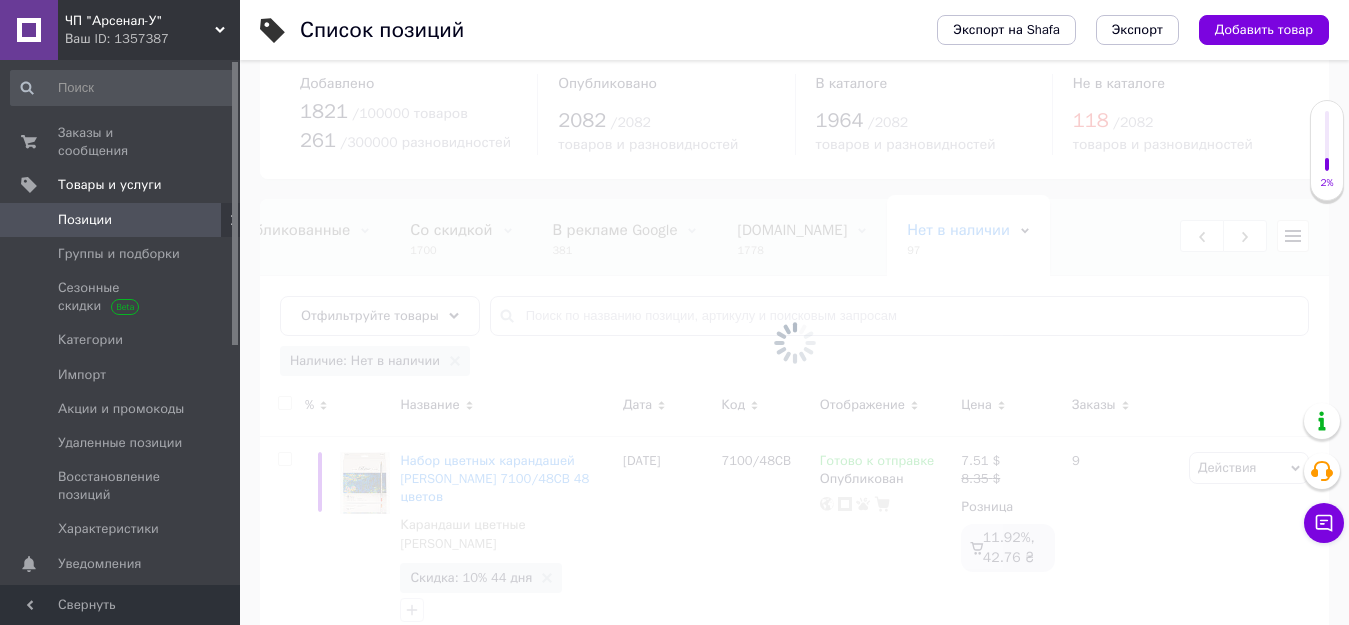 scroll, scrollTop: 0, scrollLeft: 280, axis: horizontal 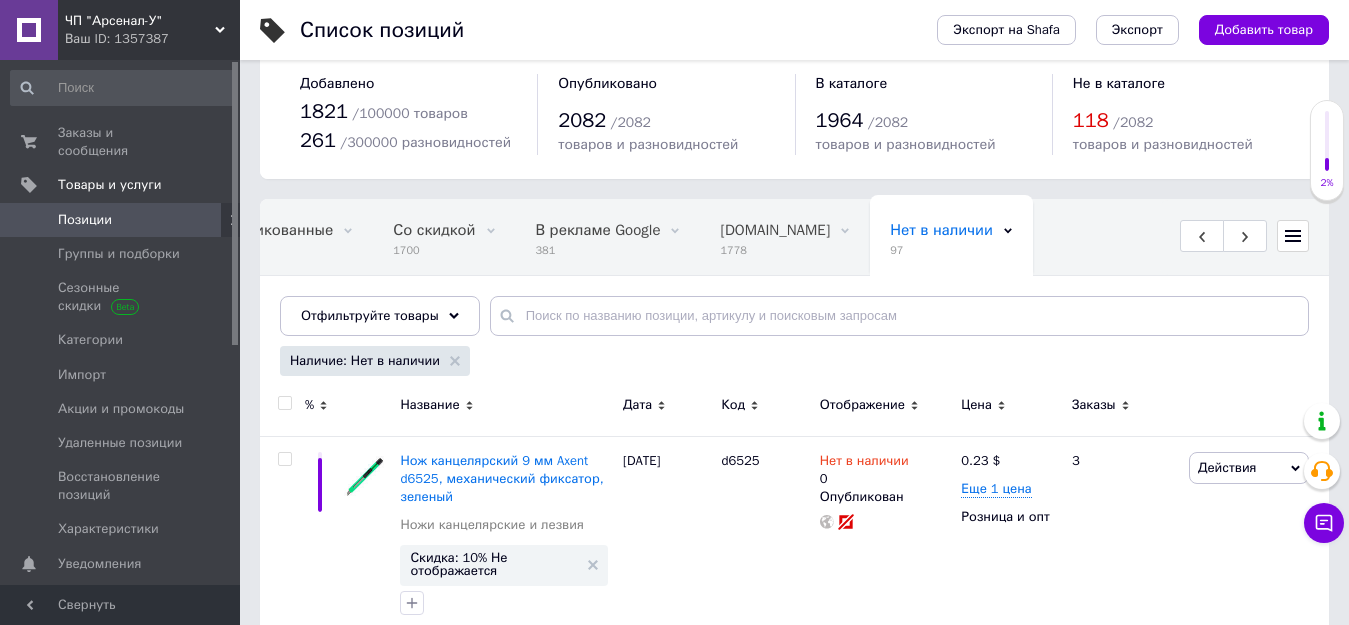 click on "92" at bounding box center (72, 326) 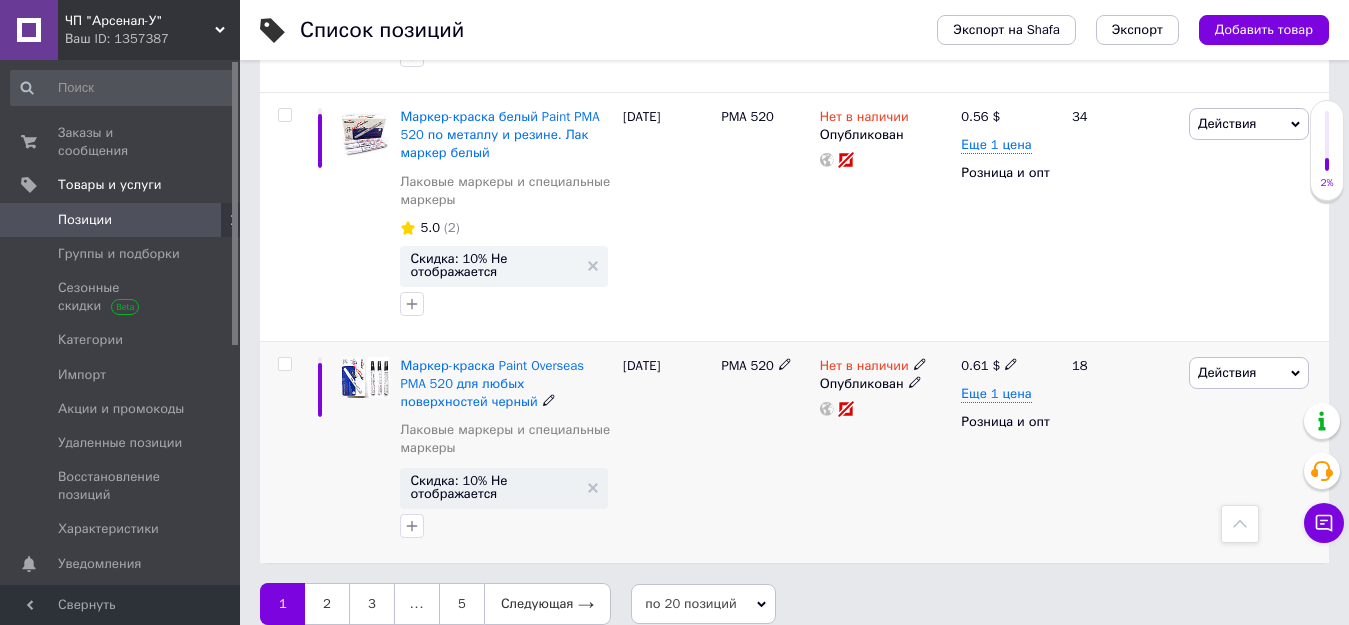 scroll, scrollTop: 4142, scrollLeft: 0, axis: vertical 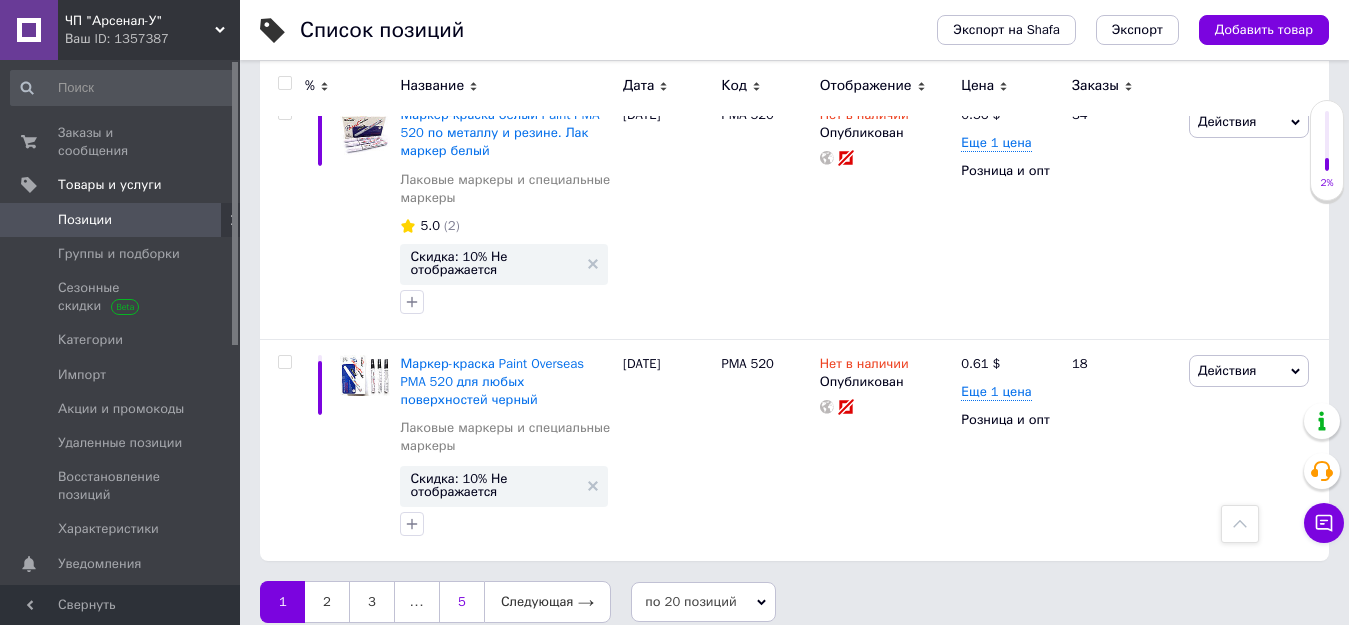 click on "5" at bounding box center (461, 602) 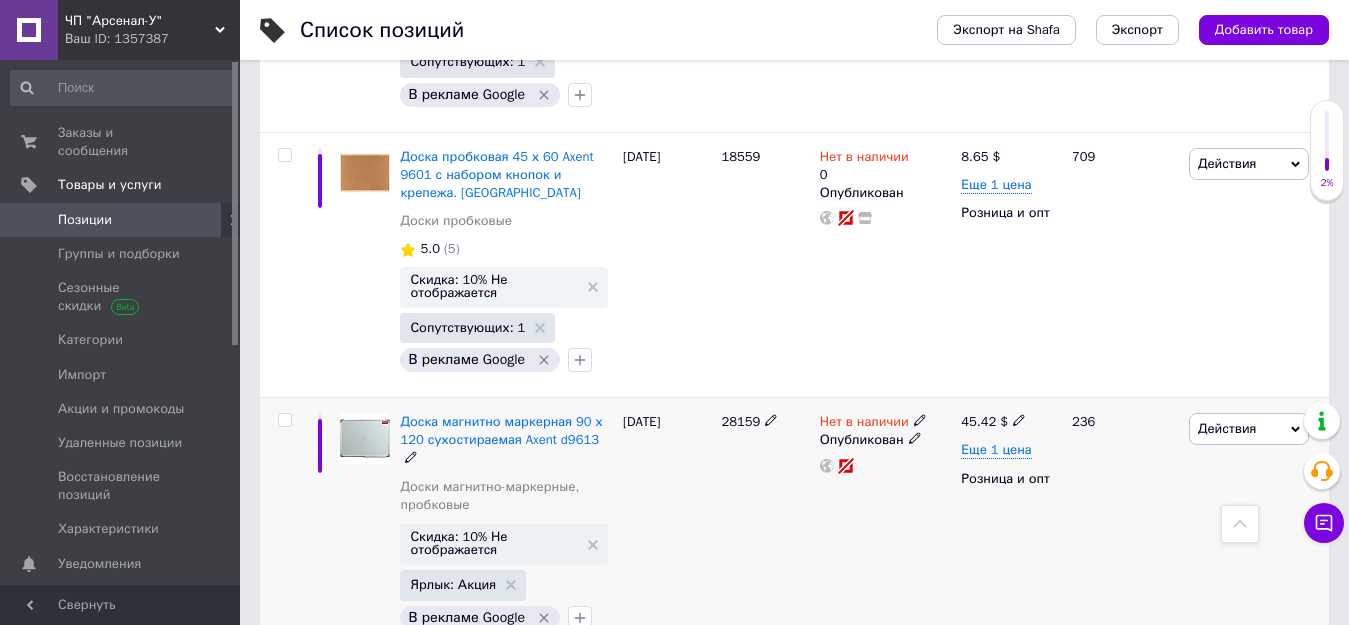 scroll, scrollTop: 2569, scrollLeft: 0, axis: vertical 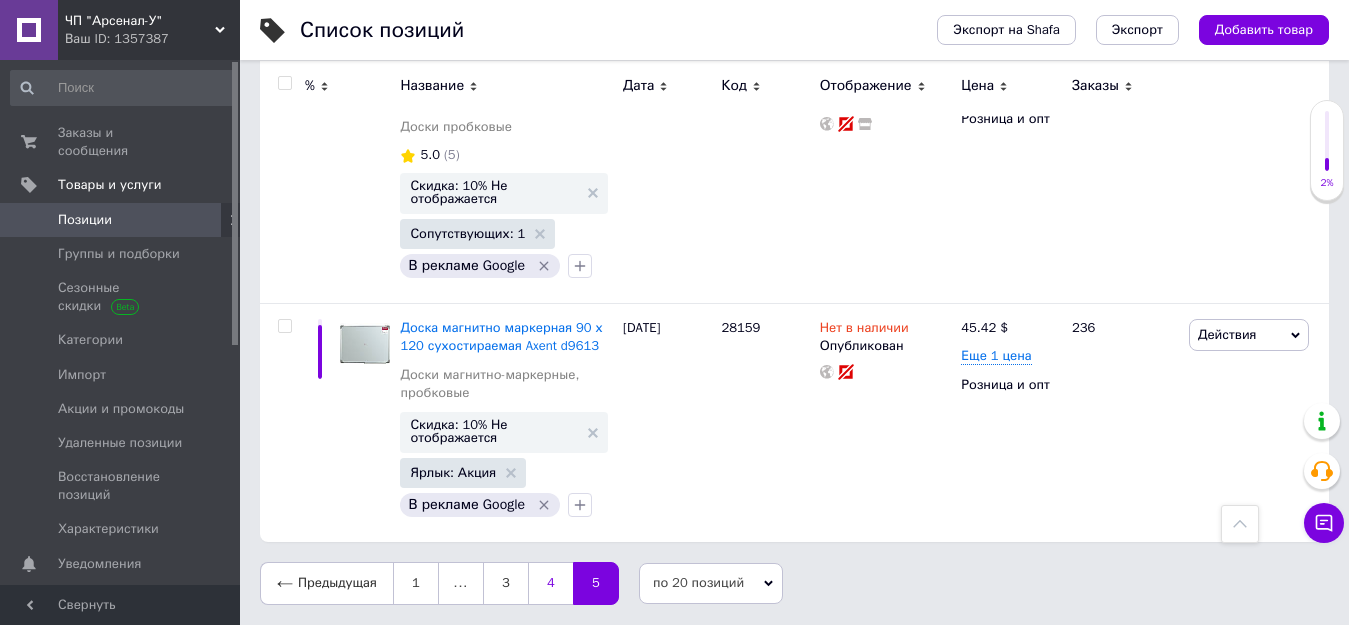 click on "4" at bounding box center [550, 583] 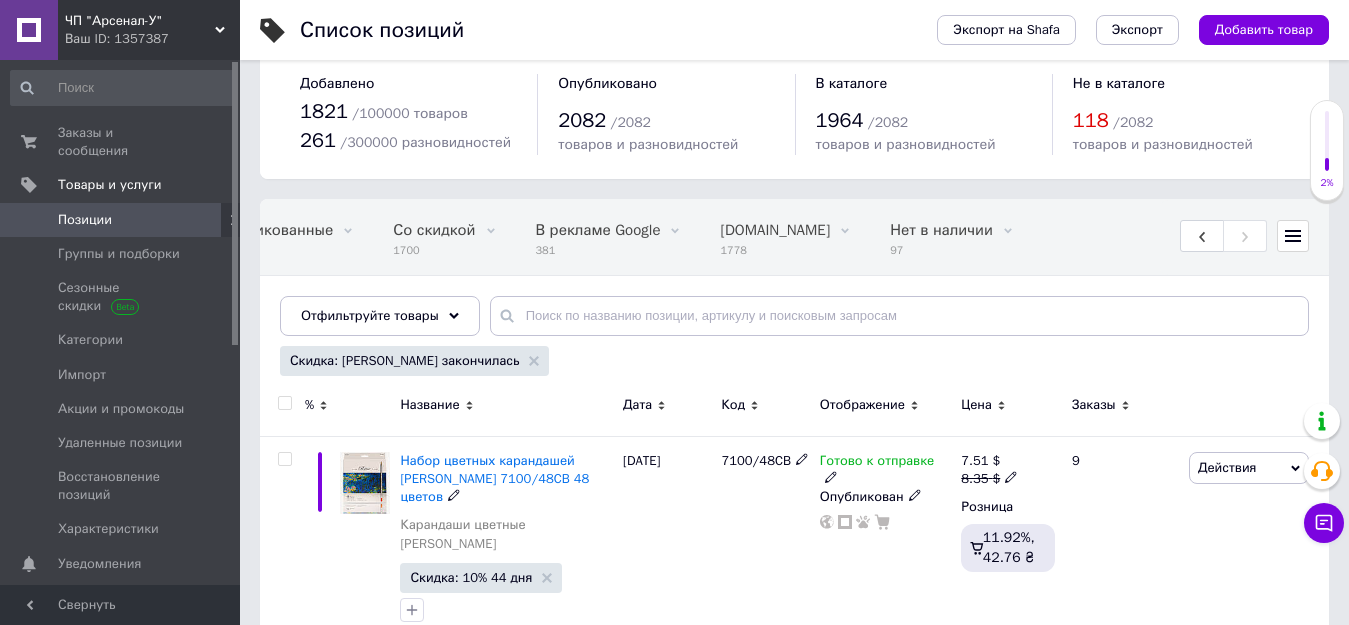 scroll, scrollTop: 0, scrollLeft: 0, axis: both 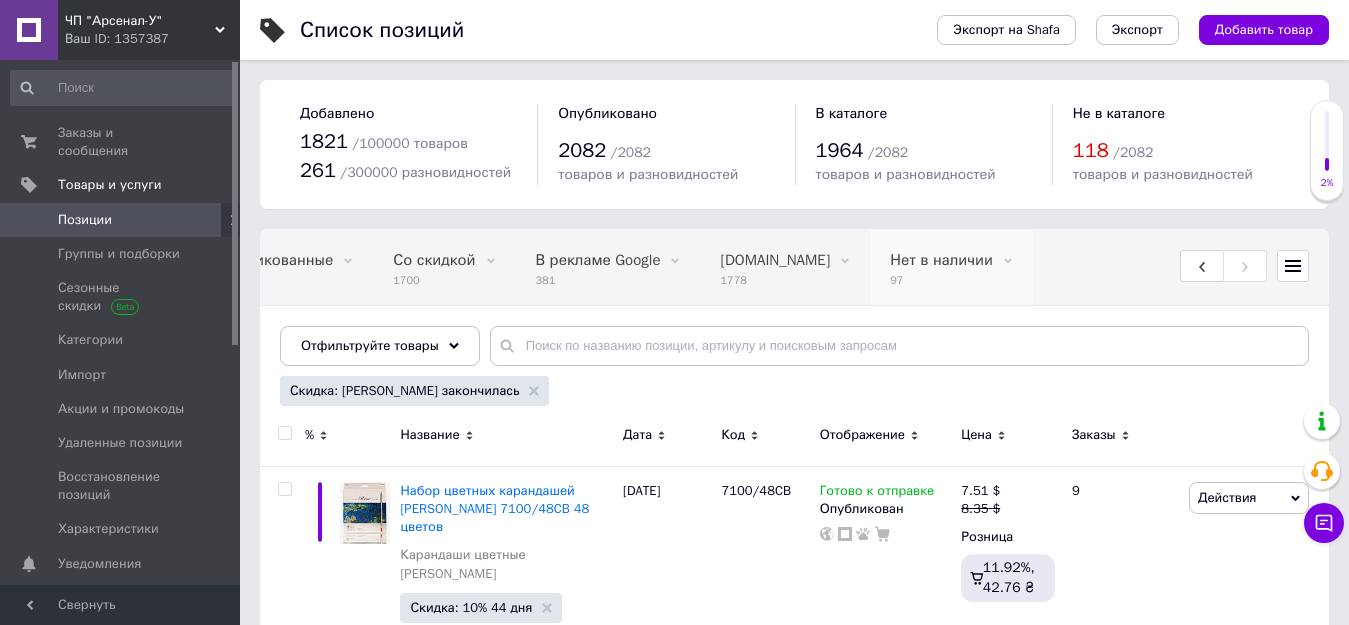 click on "Нет в наличии" at bounding box center (941, 260) 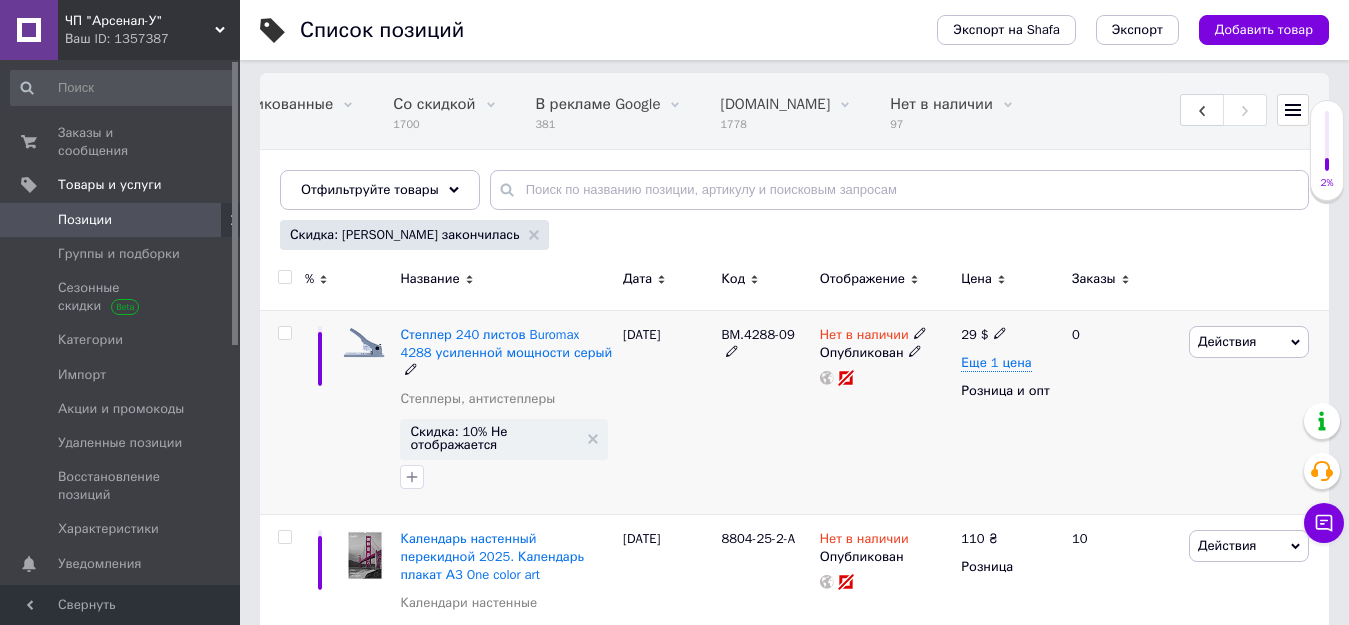 scroll, scrollTop: 300, scrollLeft: 0, axis: vertical 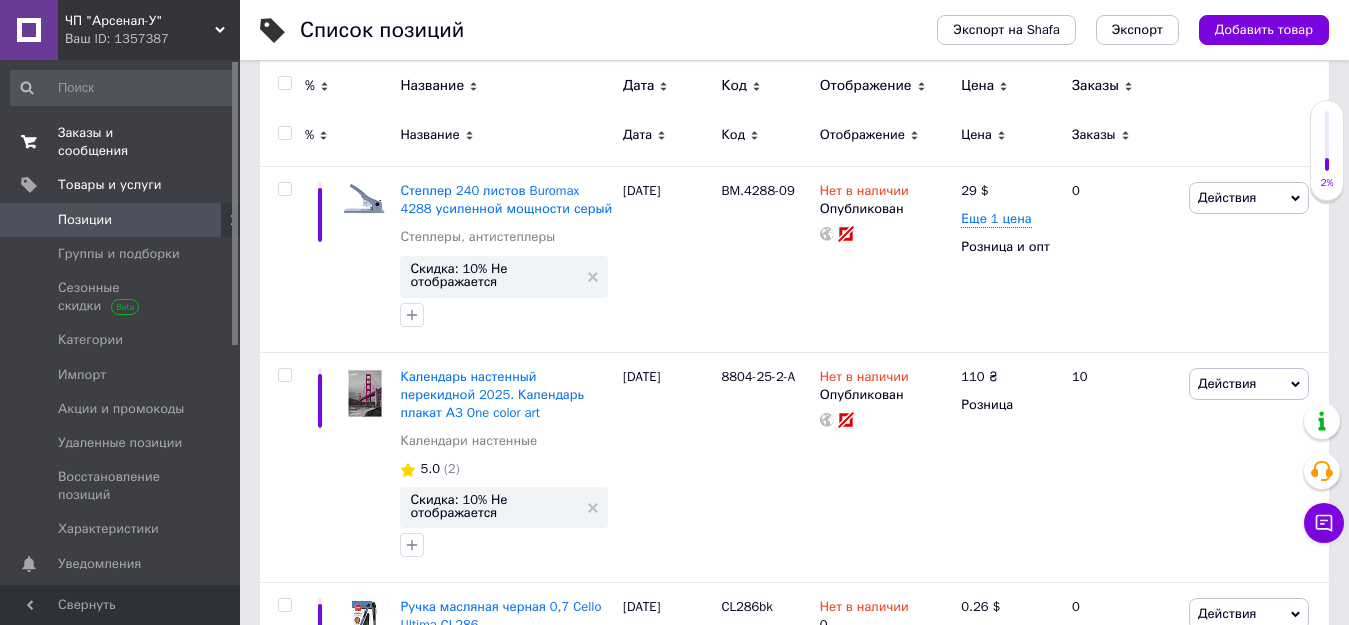 click on "Заказы и сообщения" at bounding box center [121, 142] 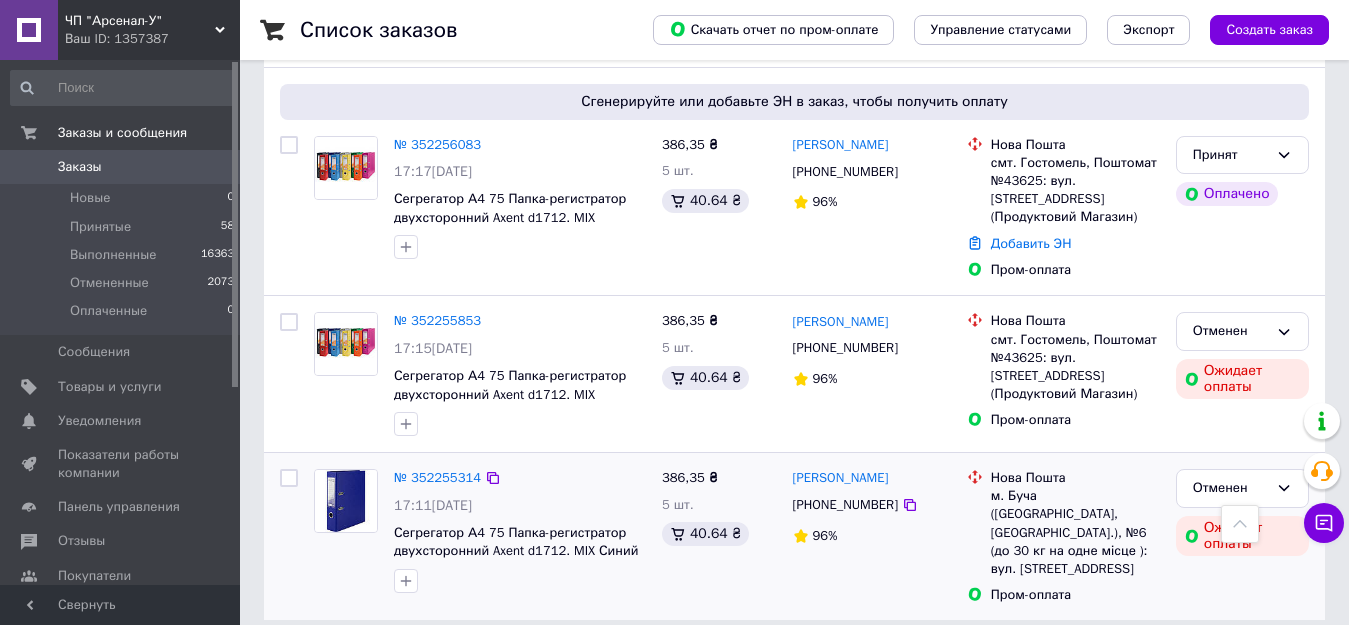 scroll, scrollTop: 3989, scrollLeft: 0, axis: vertical 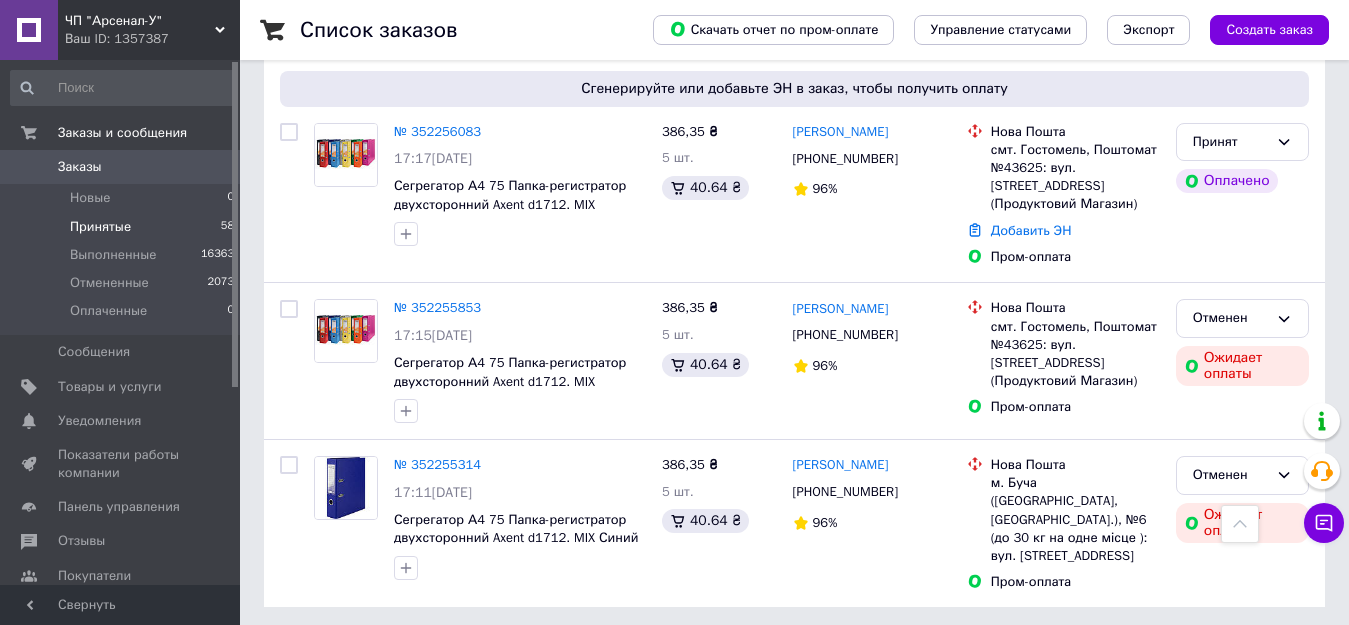 click on "Принятые" at bounding box center (100, 227) 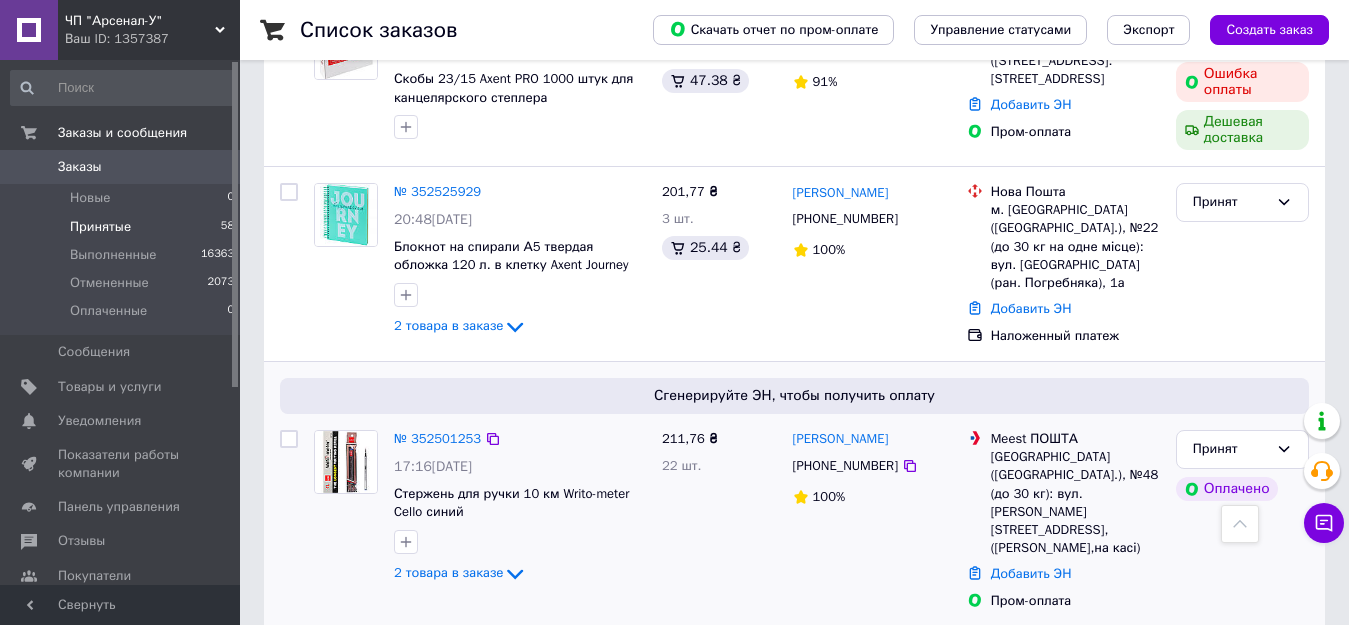 scroll, scrollTop: 700, scrollLeft: 0, axis: vertical 